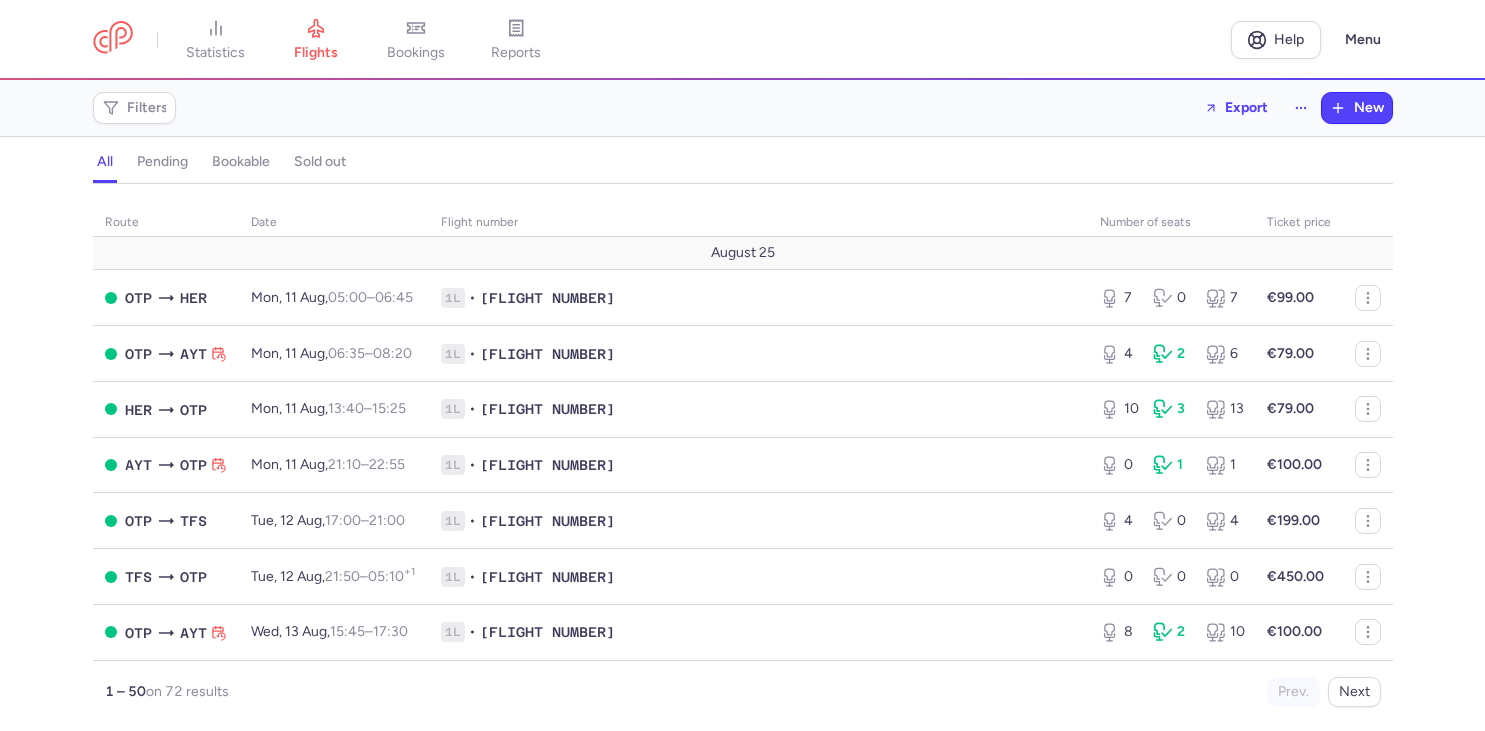scroll, scrollTop: 0, scrollLeft: 0, axis: both 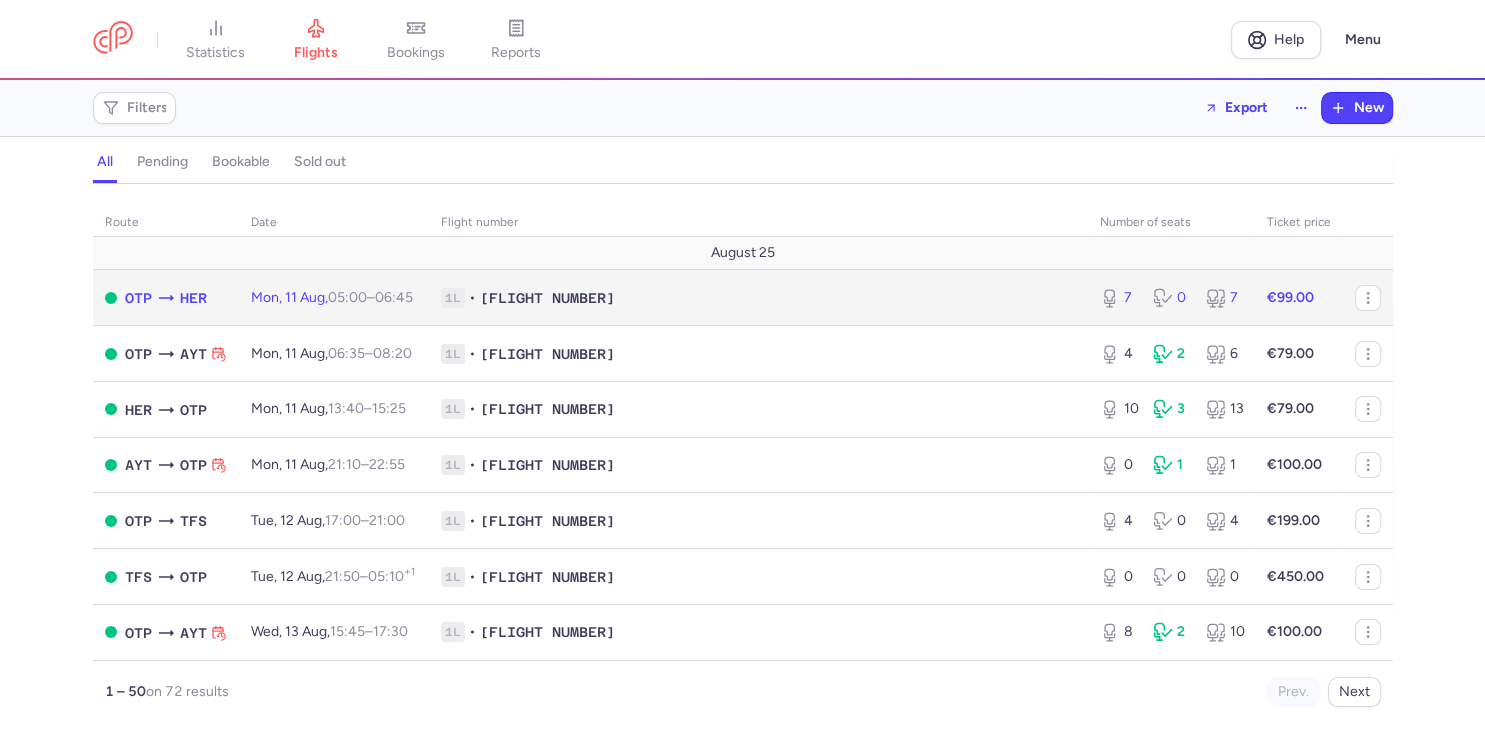 click on "[FLIGHT DETAILS] [FLIGHT NUMBER]" at bounding box center (758, 298) 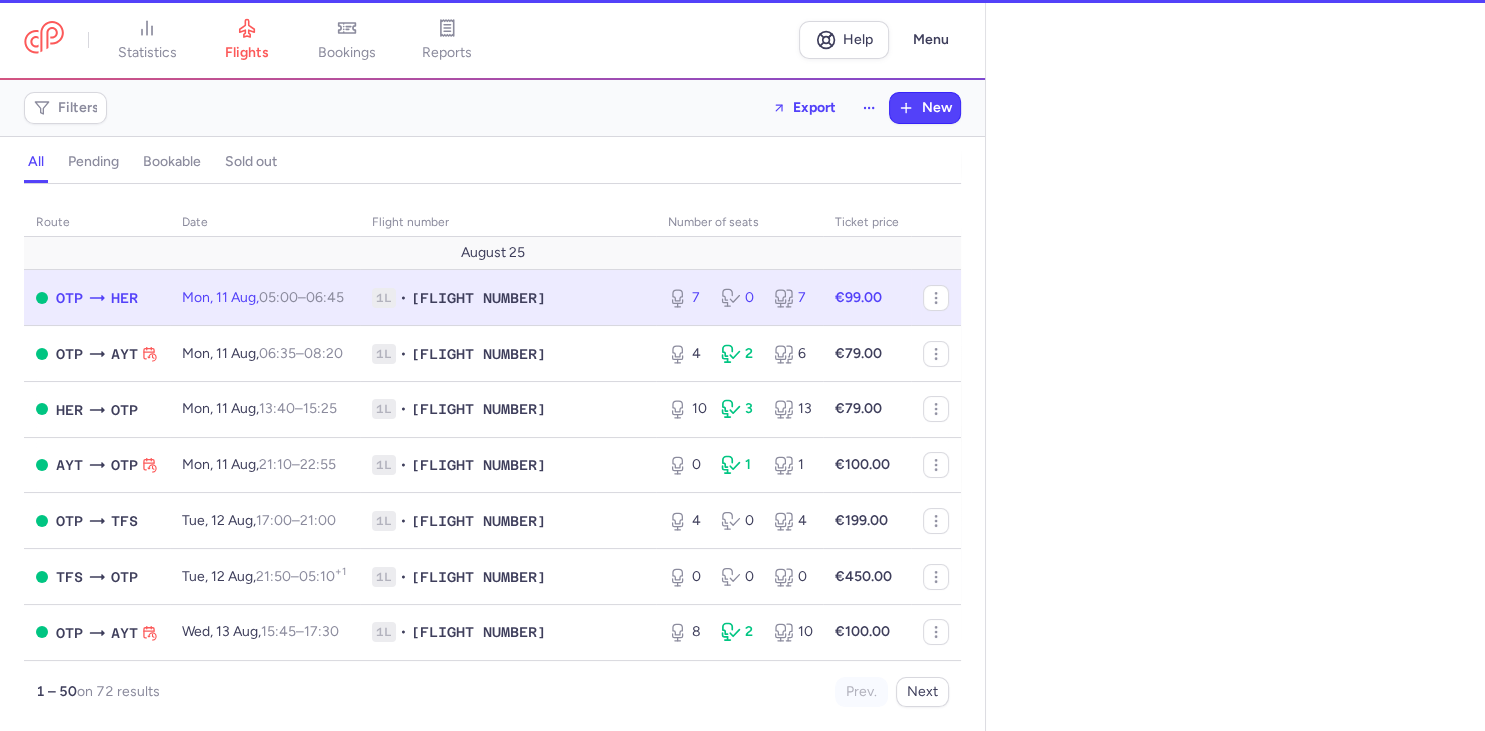 select on "days" 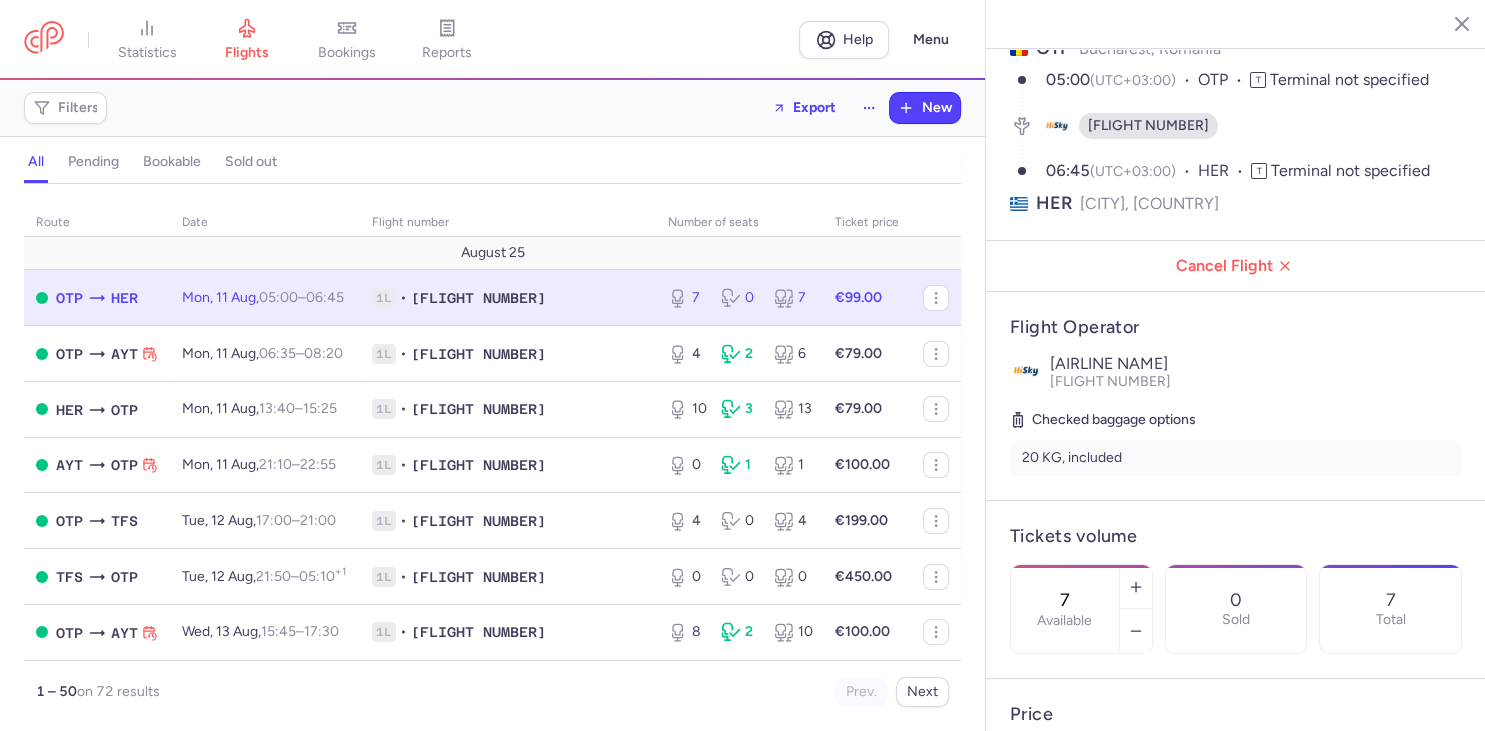 scroll, scrollTop: 230, scrollLeft: 0, axis: vertical 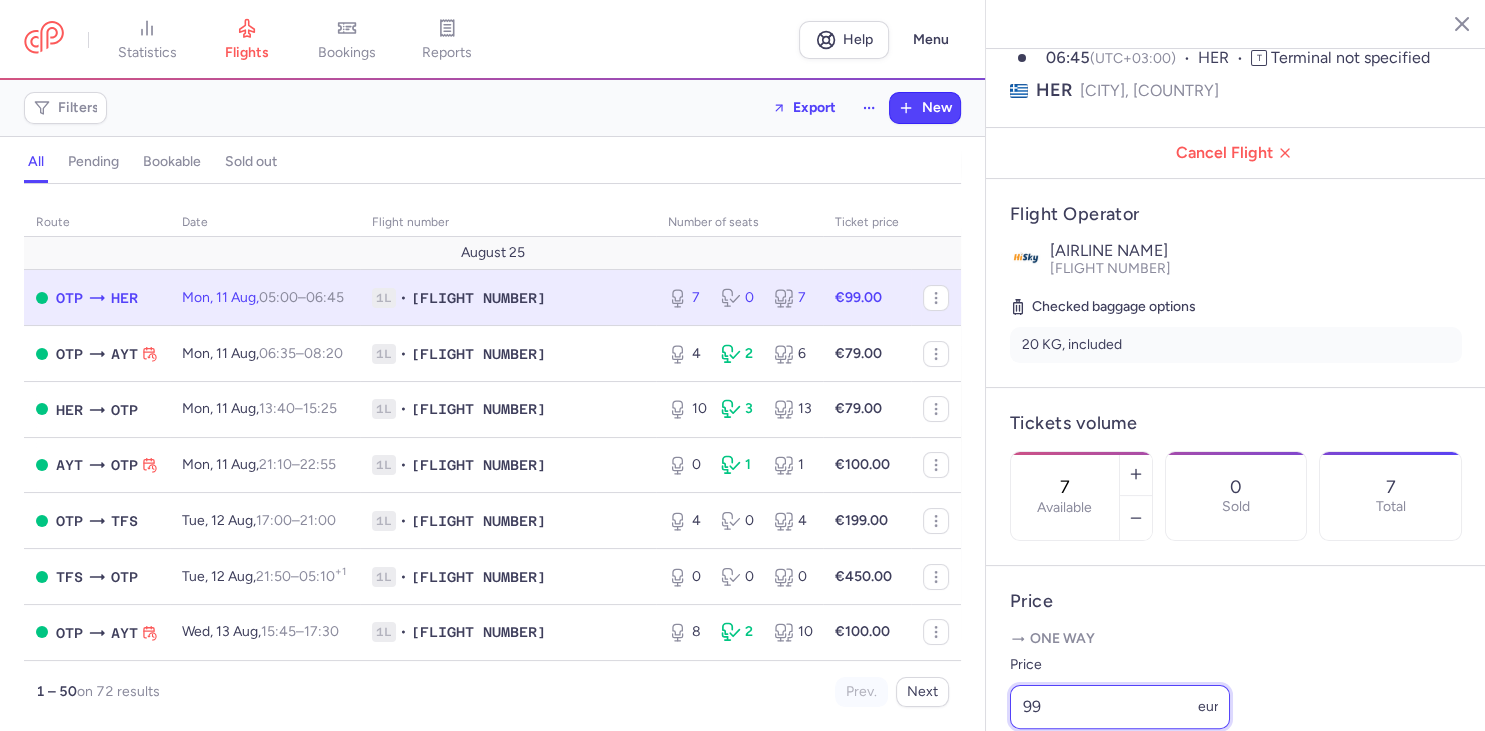 drag, startPoint x: 1051, startPoint y: 664, endPoint x: 987, endPoint y: 666, distance: 64.03124 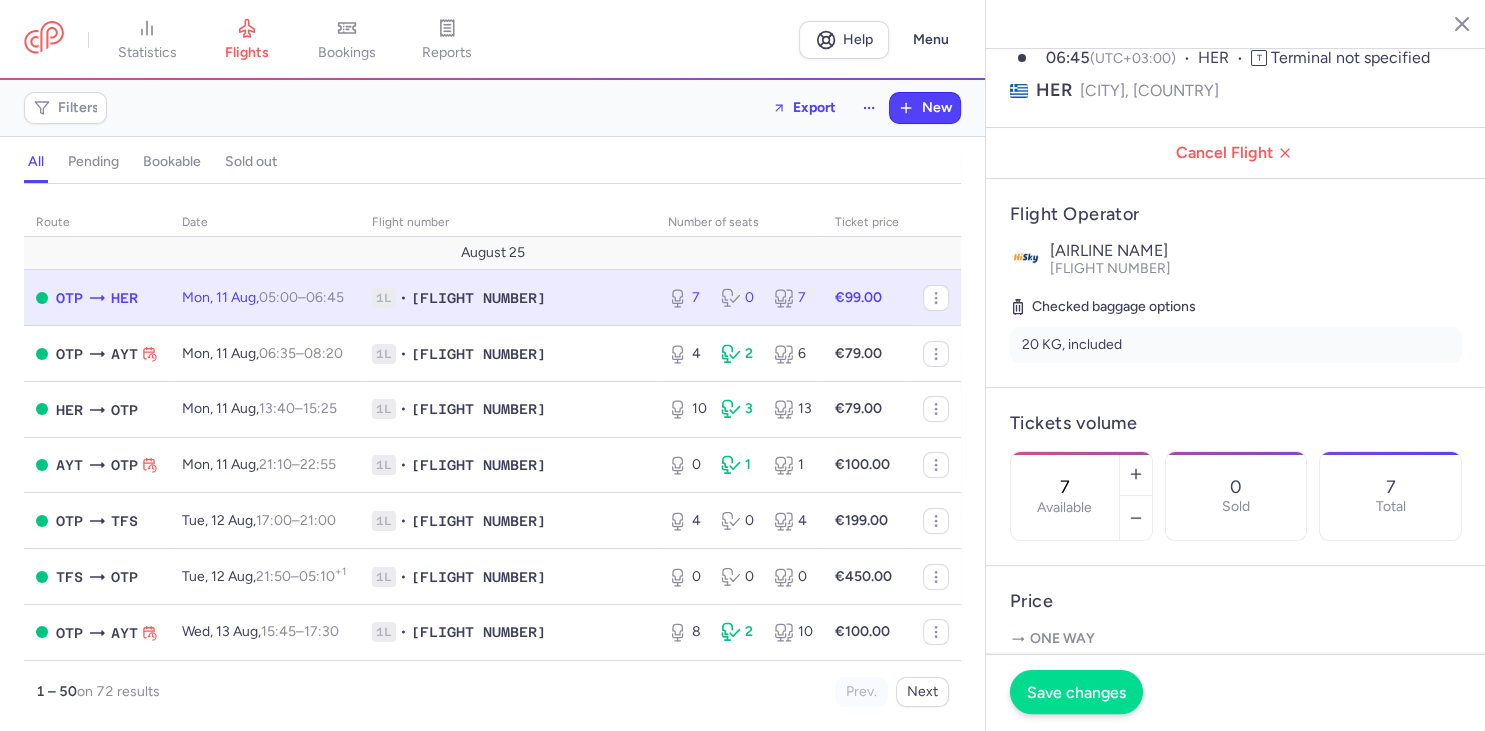 type on "79" 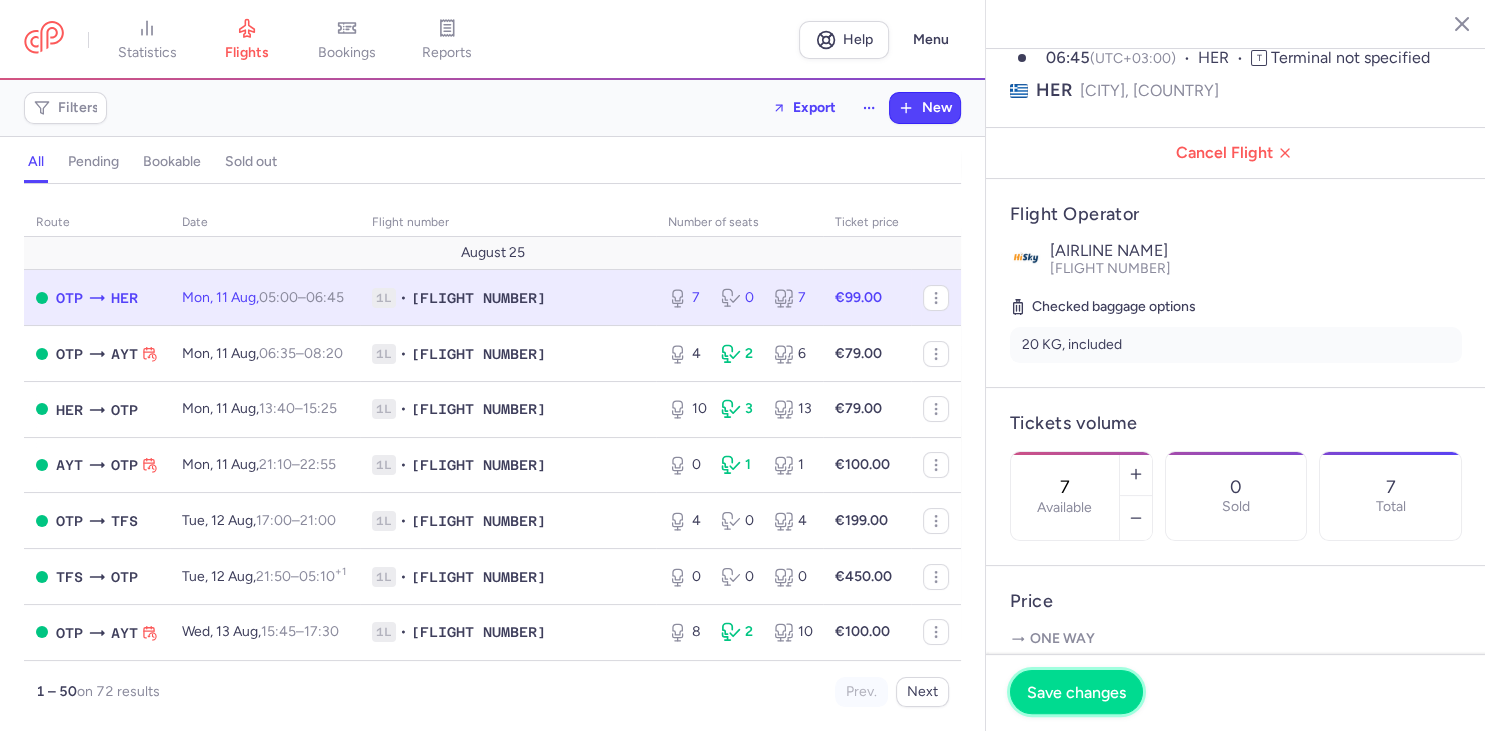 click on "Save changes" at bounding box center [1076, 692] 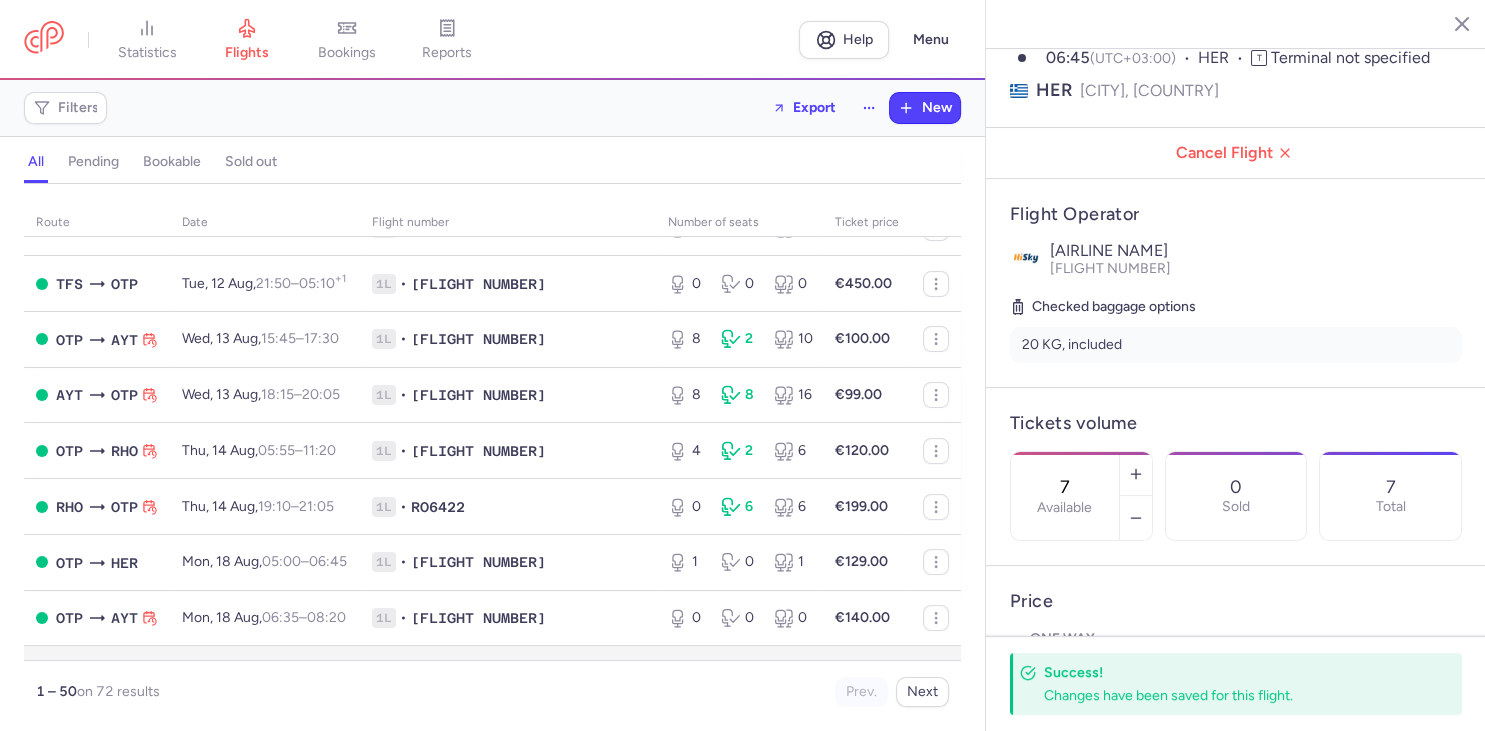 scroll, scrollTop: 345, scrollLeft: 0, axis: vertical 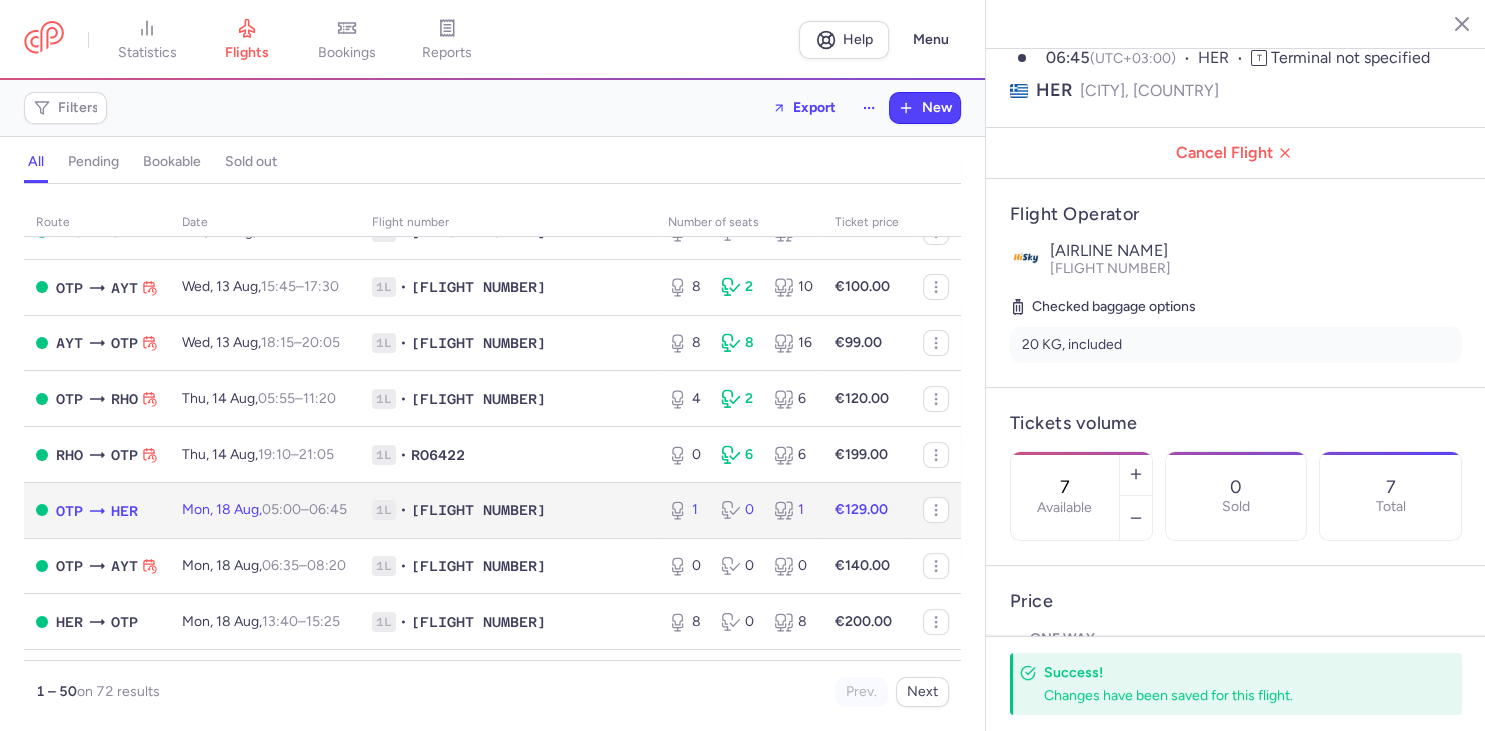 click on "[FLIGHT DETAILS] [FLIGHT NUMBER]" at bounding box center [508, 510] 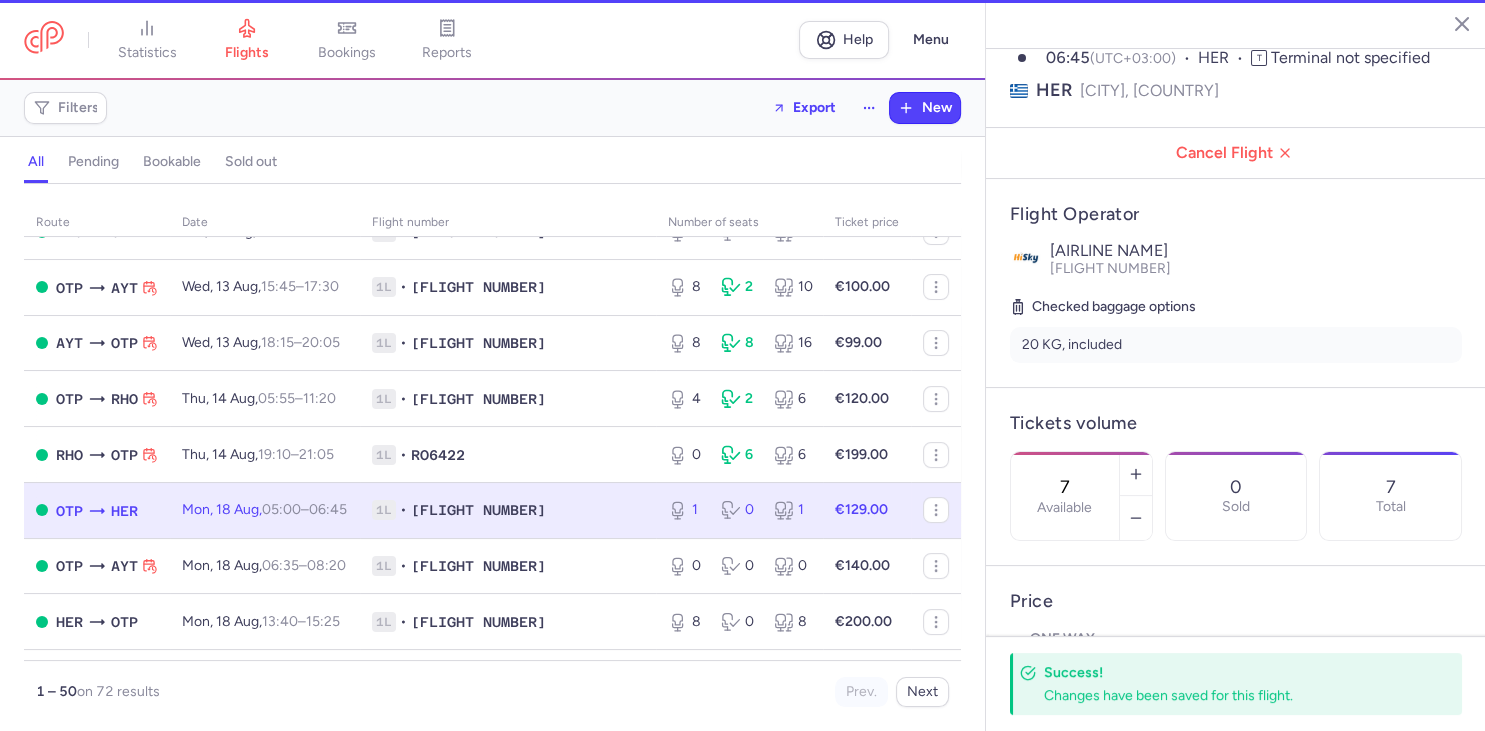 type on "1" 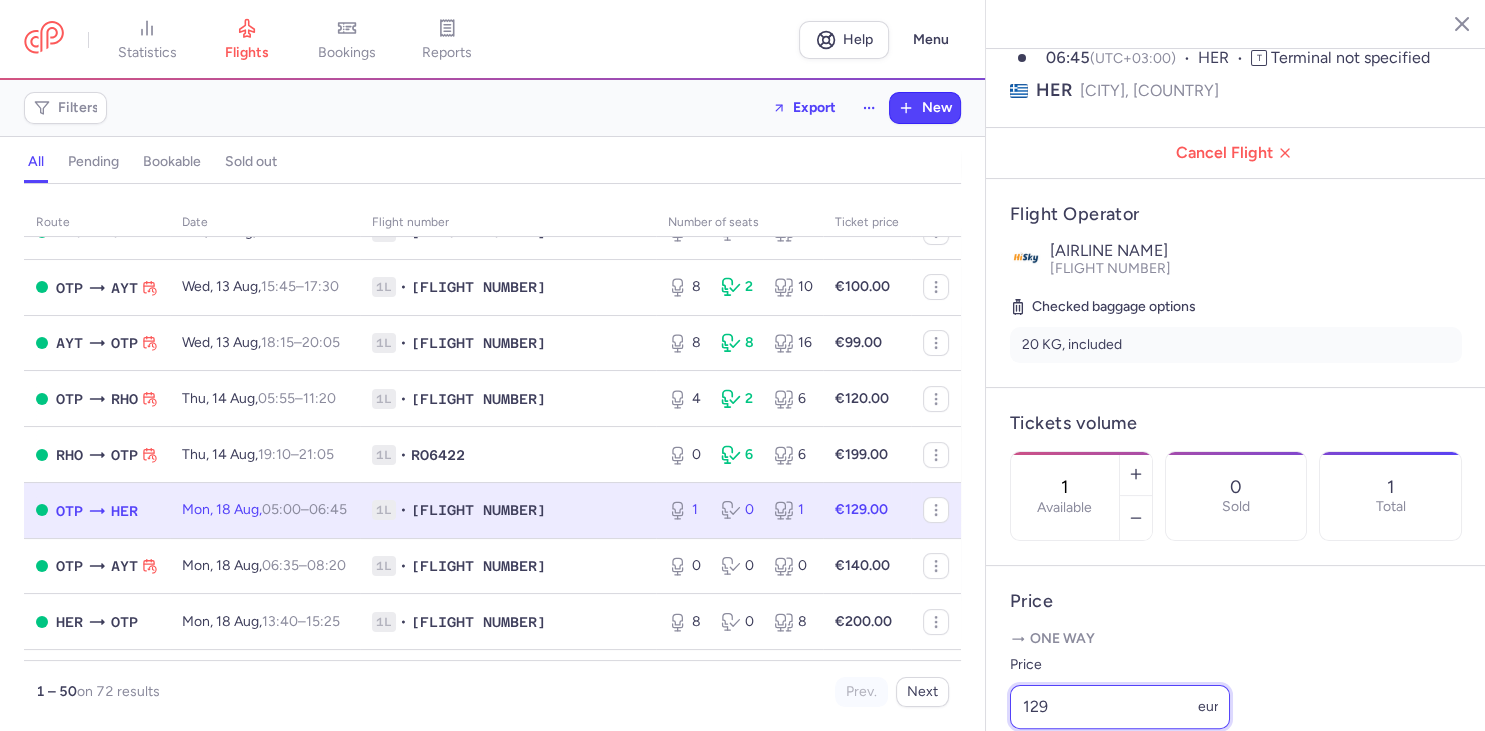 drag, startPoint x: 1053, startPoint y: 659, endPoint x: 900, endPoint y: 660, distance: 153.00327 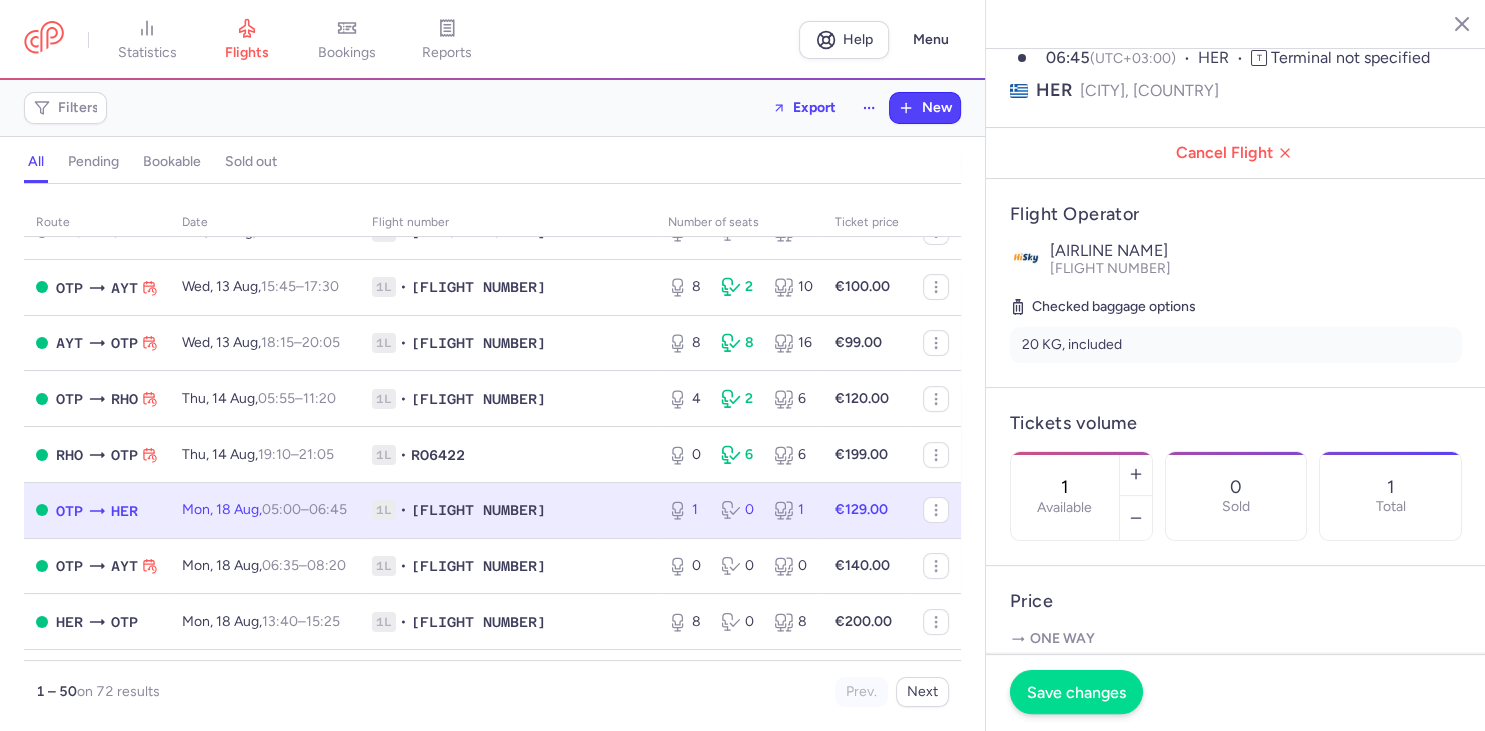 type on "99" 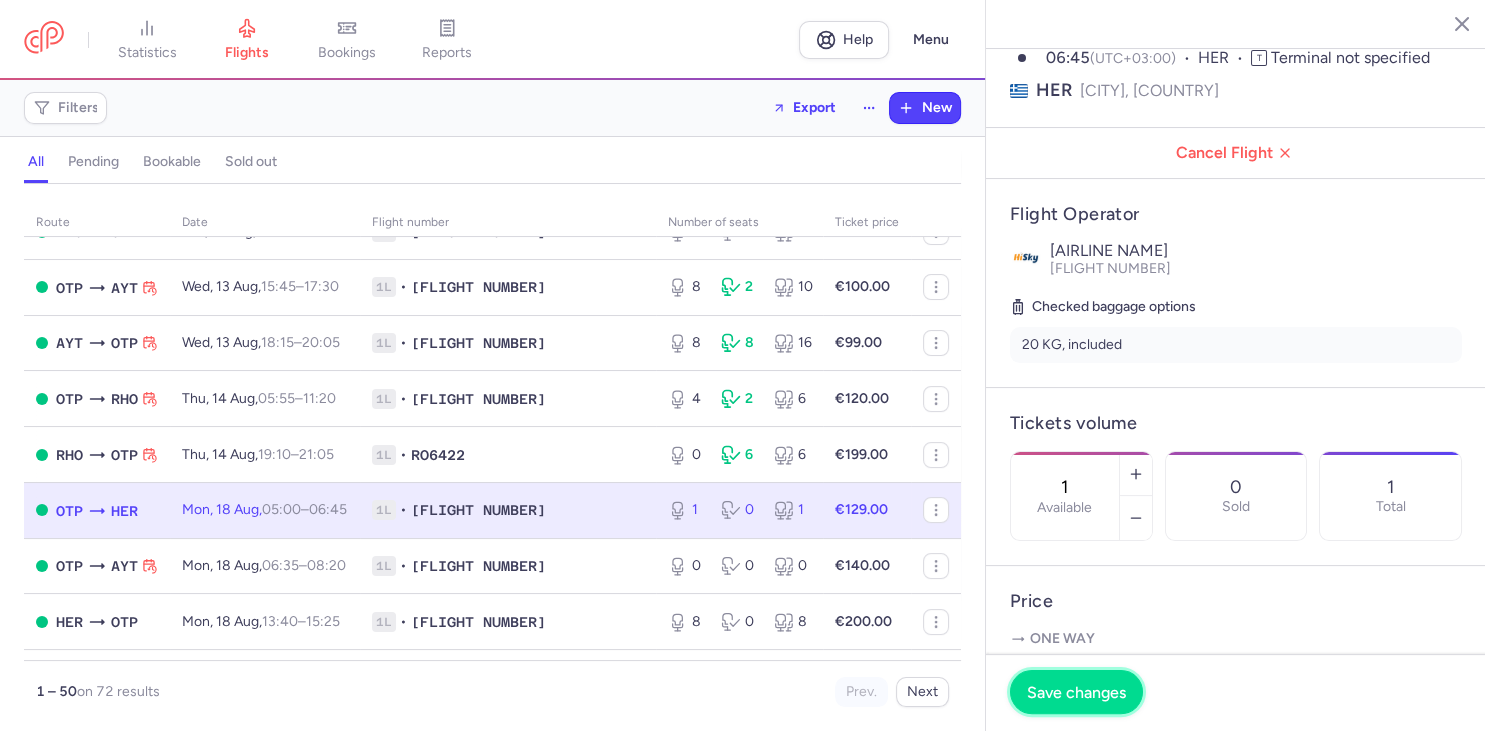 click on "Save changes" at bounding box center [1076, 692] 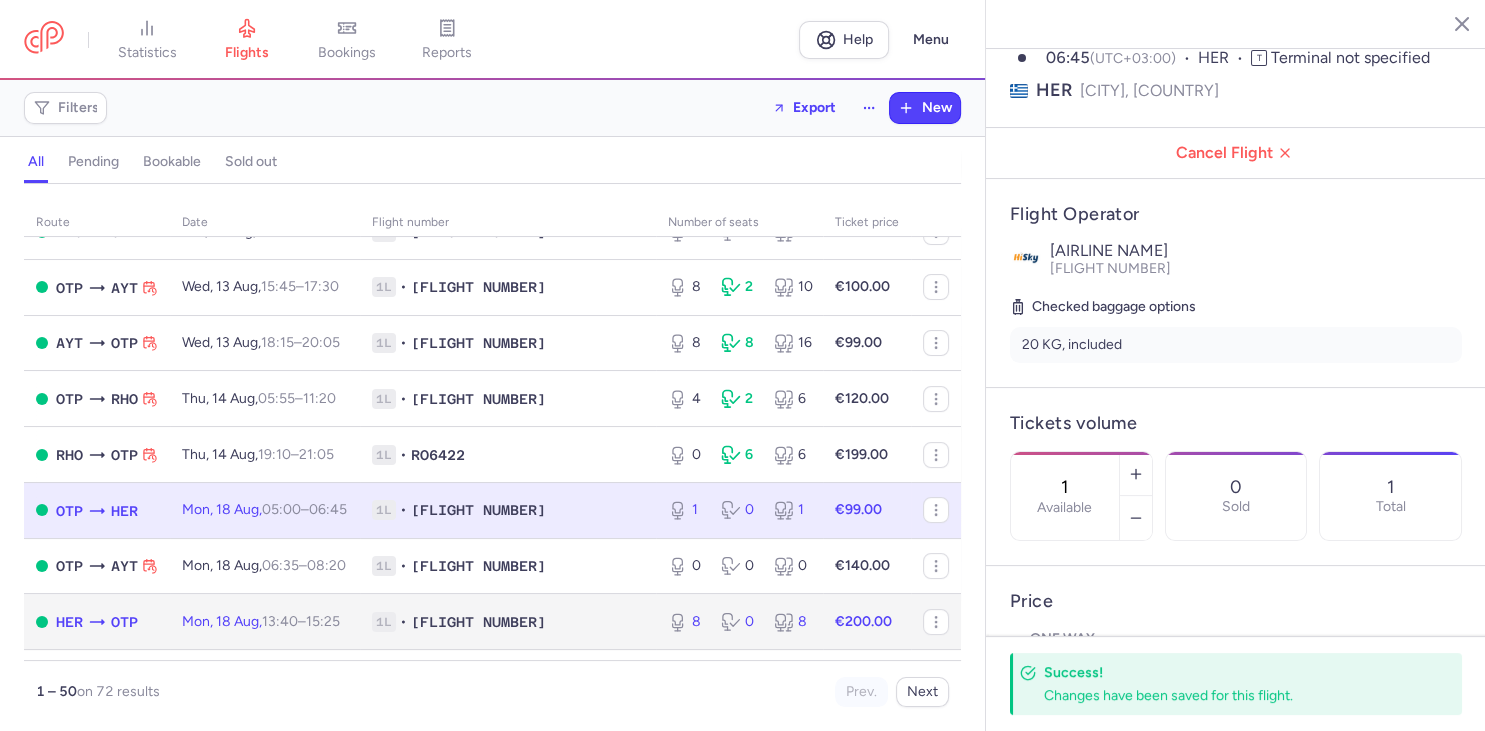 click on "[FLIGHT DETAILS] [FLIGHT NUMBER]" at bounding box center (508, 622) 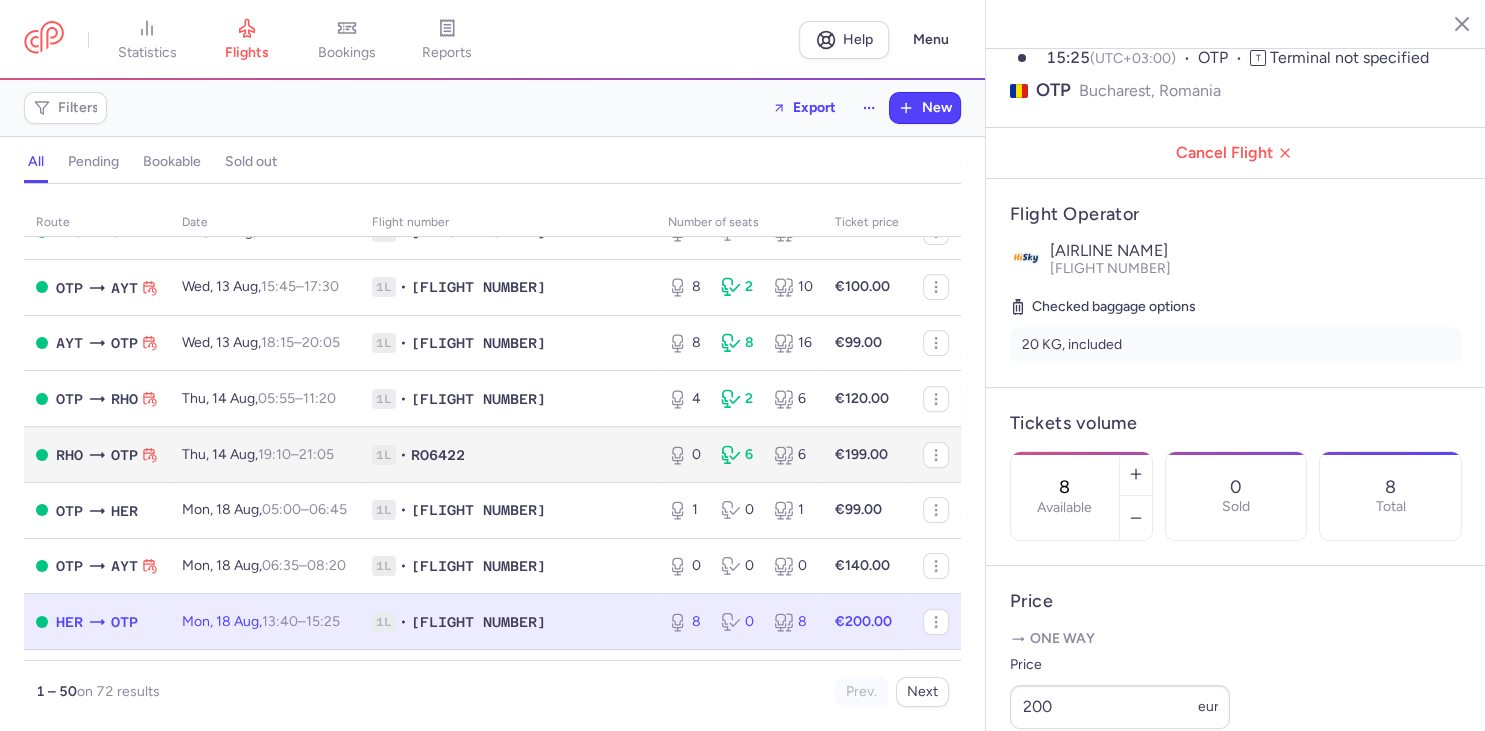 scroll, scrollTop: 576, scrollLeft: 0, axis: vertical 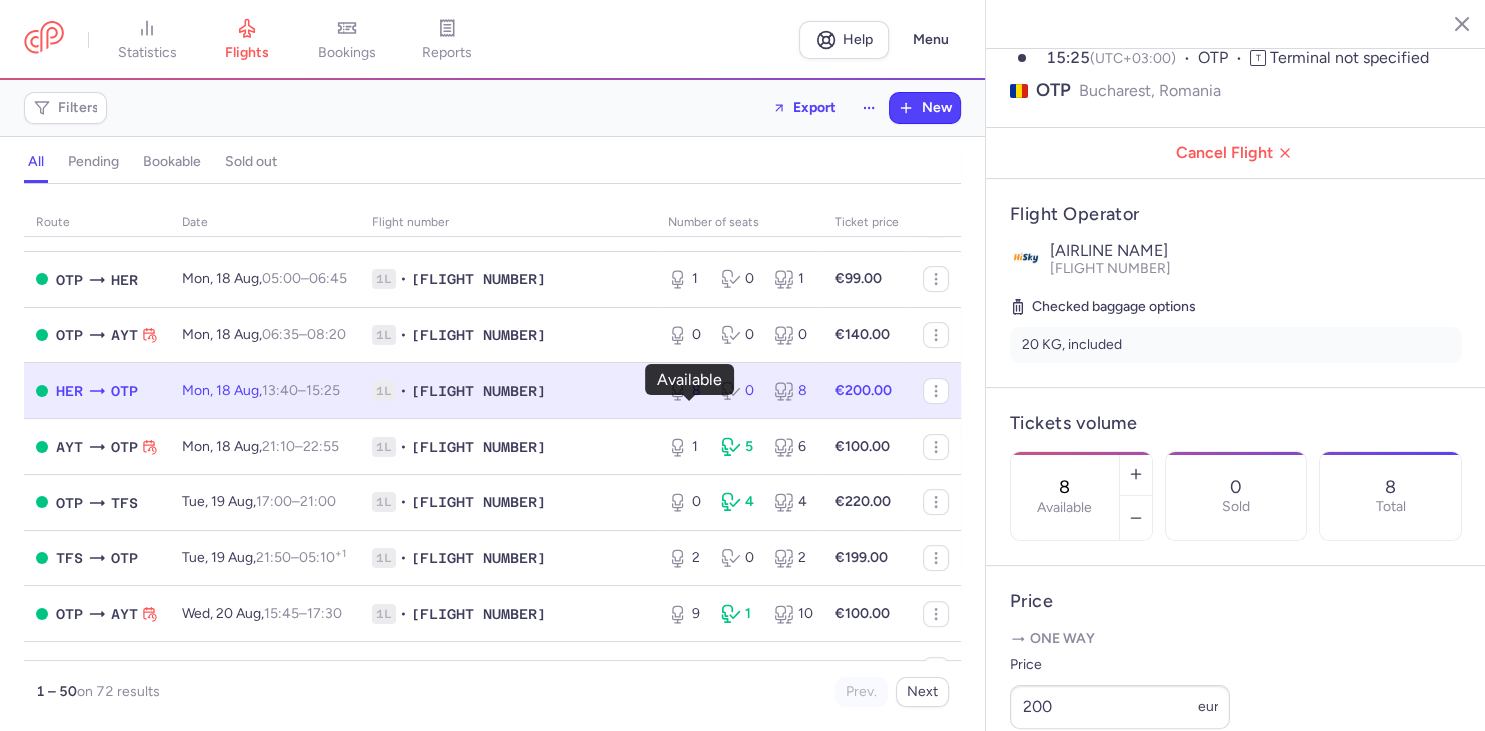 click 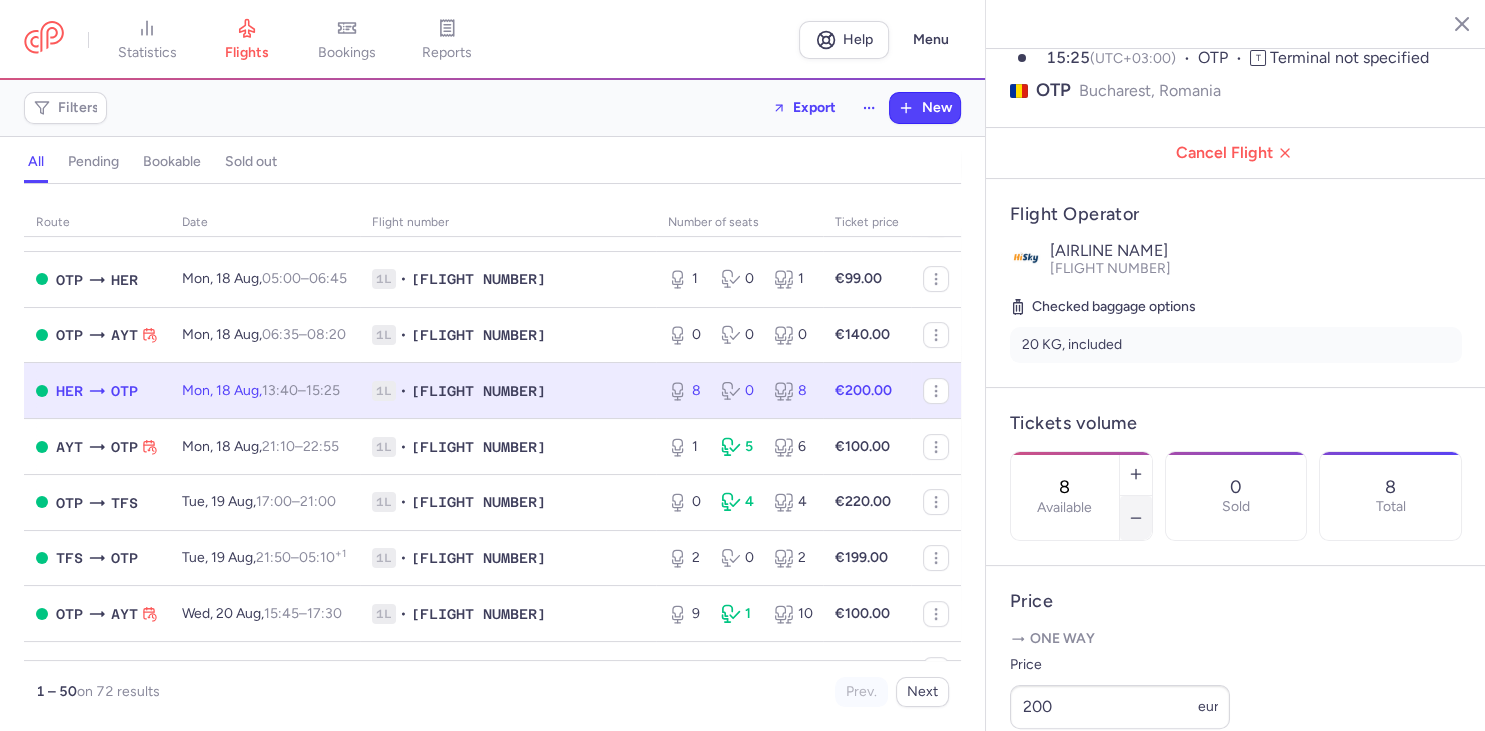 click 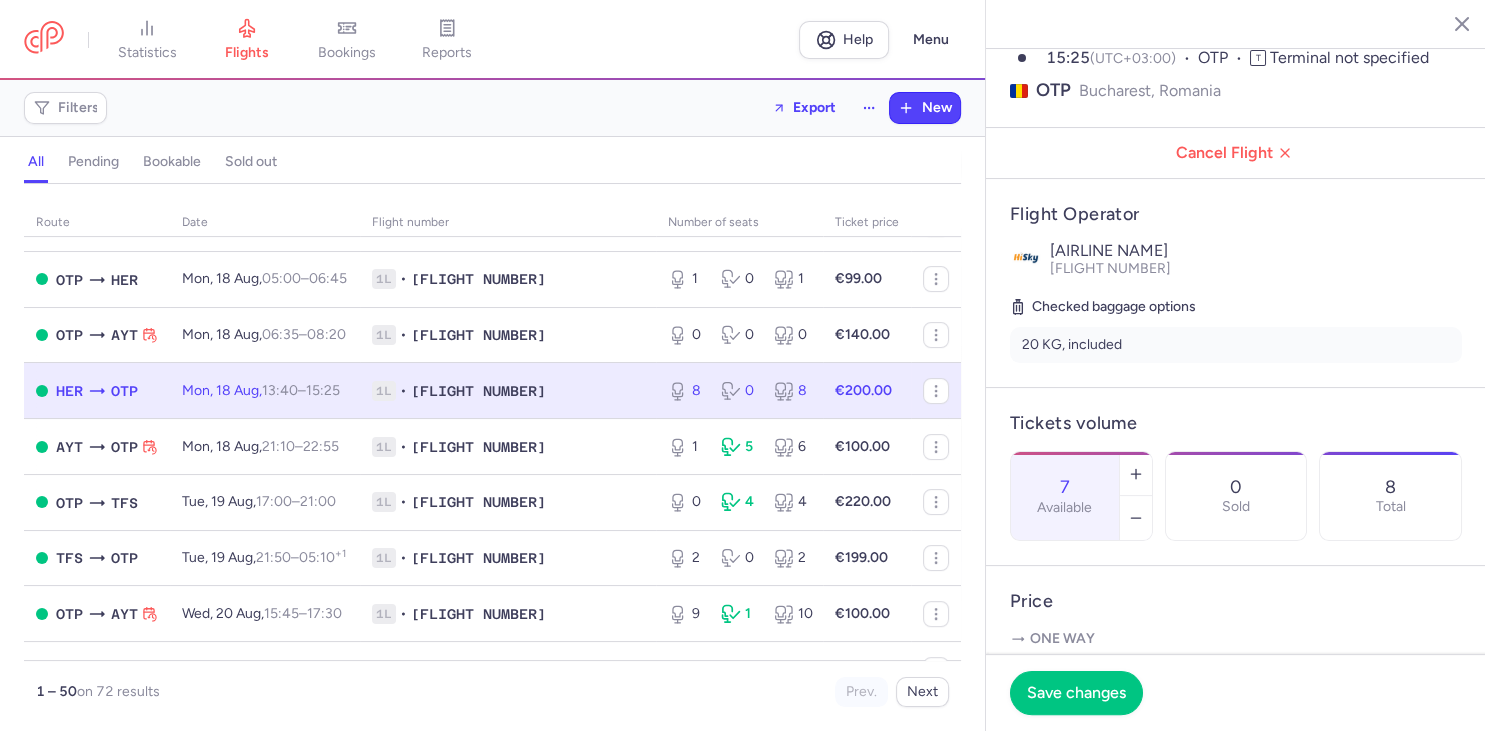 click on "Price" at bounding box center (1236, 601) 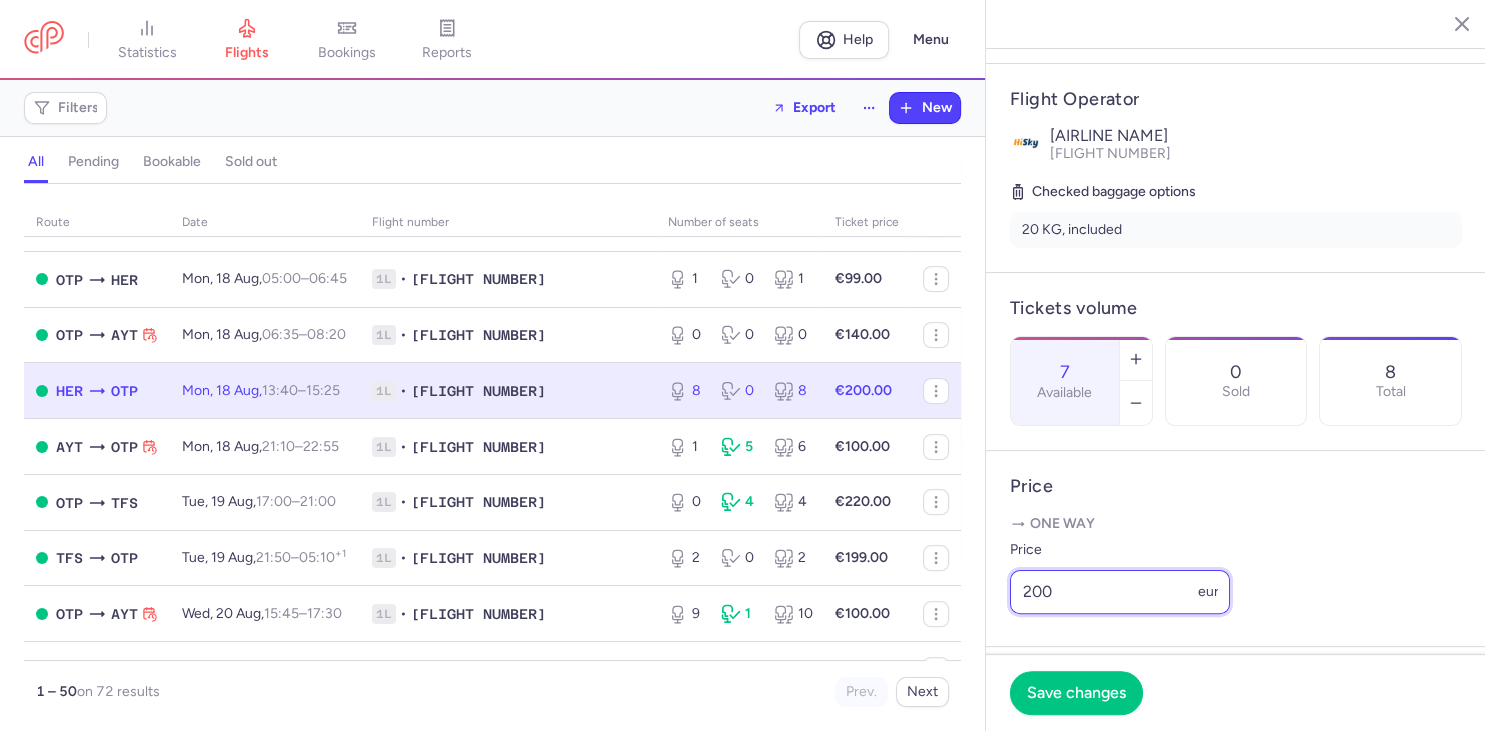 drag, startPoint x: 1049, startPoint y: 550, endPoint x: 870, endPoint y: 554, distance: 179.0447 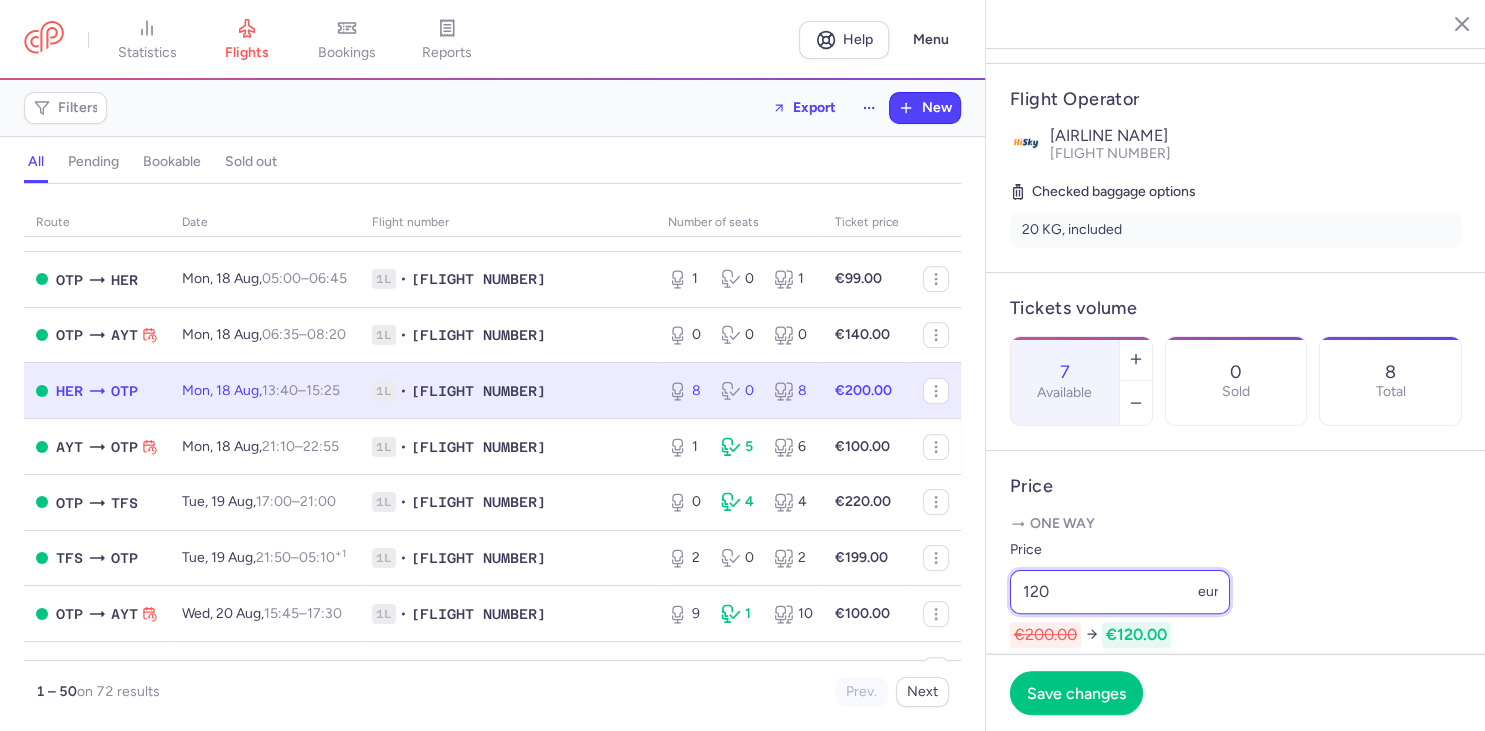 drag, startPoint x: 1057, startPoint y: 539, endPoint x: 803, endPoint y: 548, distance: 254.1594 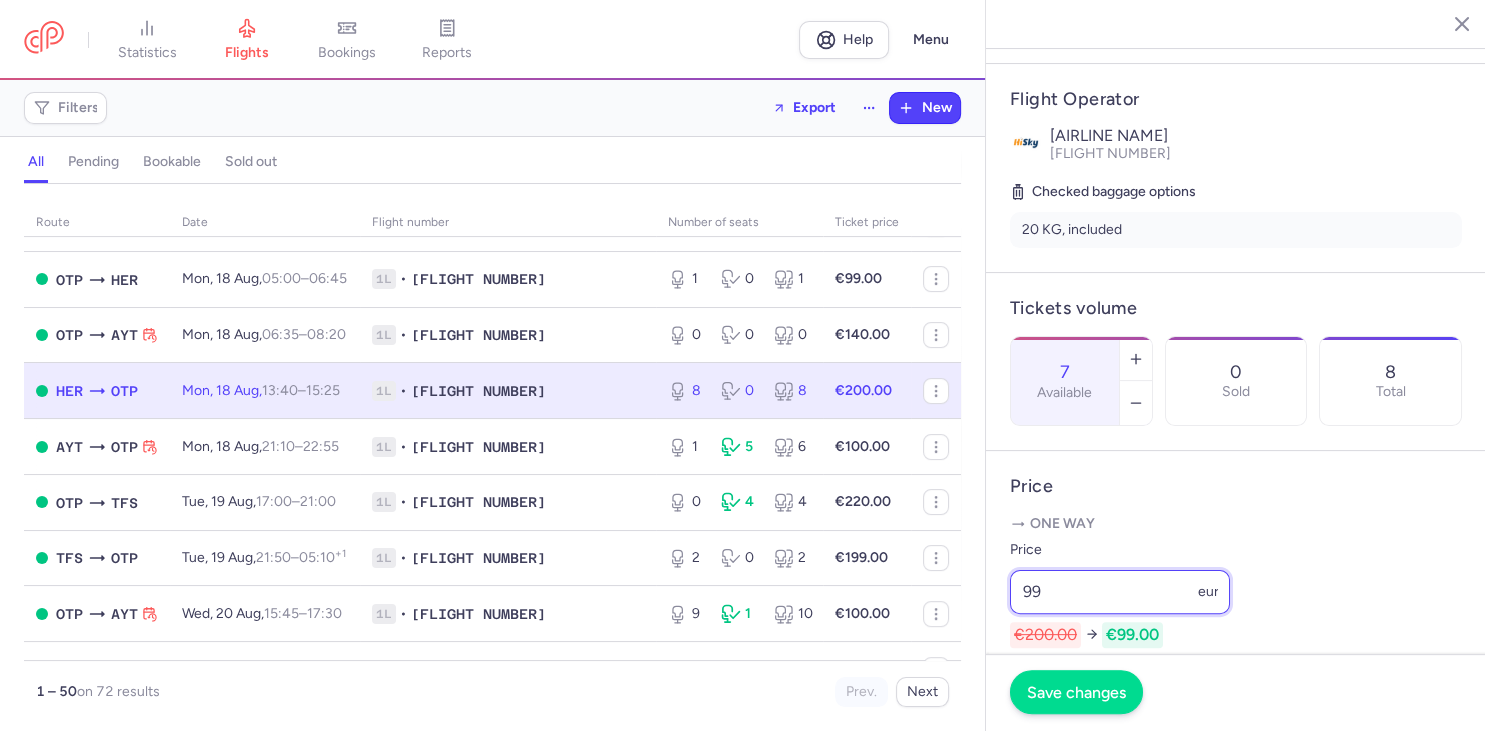 type on "99" 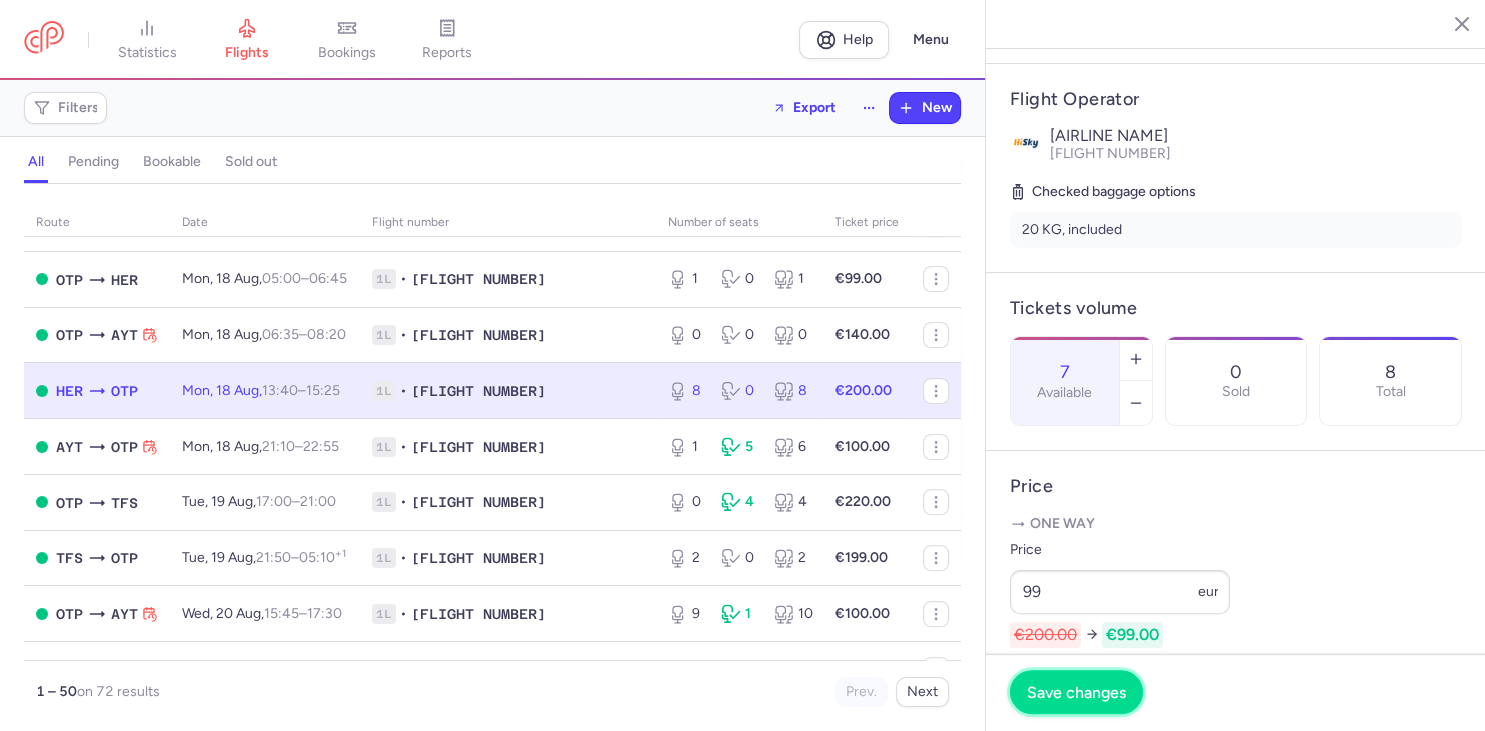 click on "Save changes" at bounding box center (1076, 692) 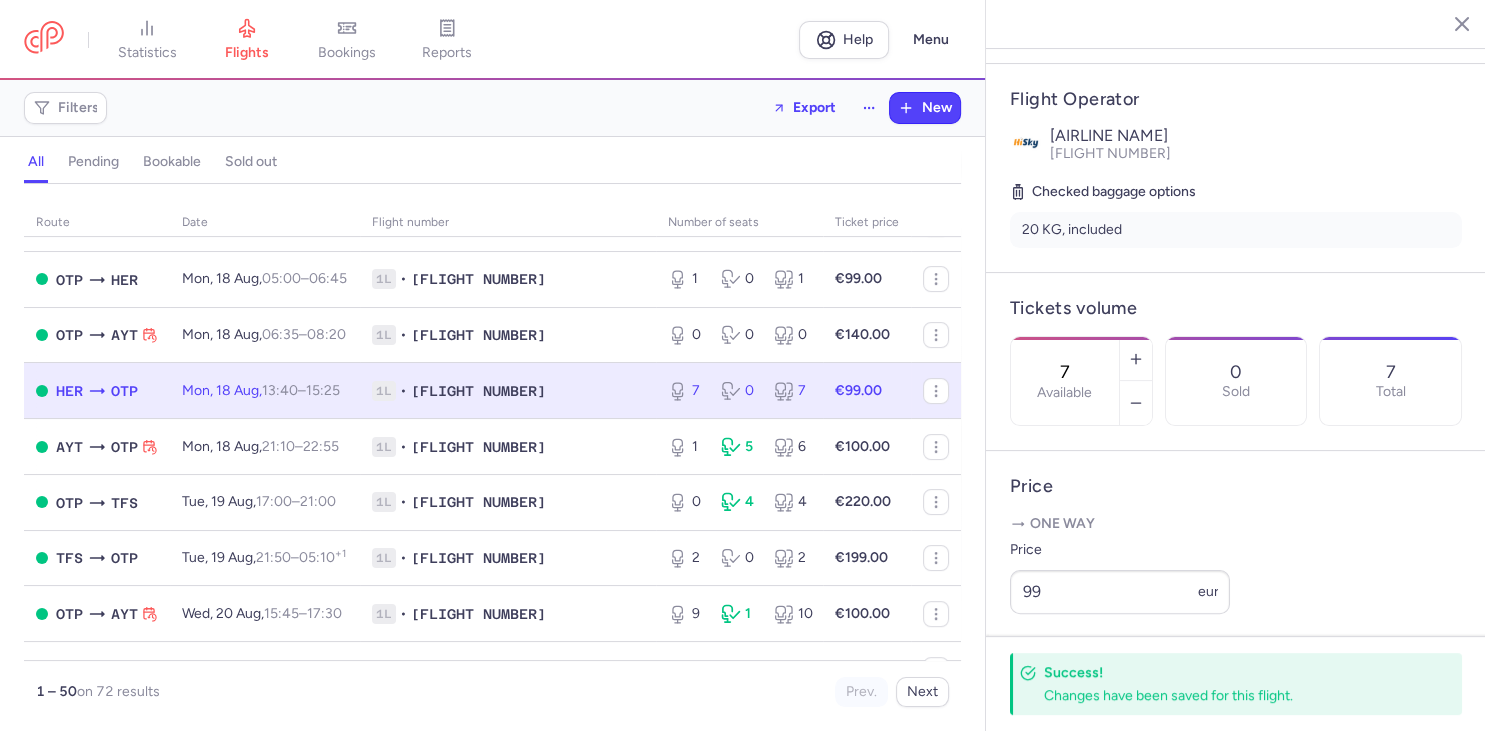 click on "Price  99 eur" at bounding box center (1236, 576) 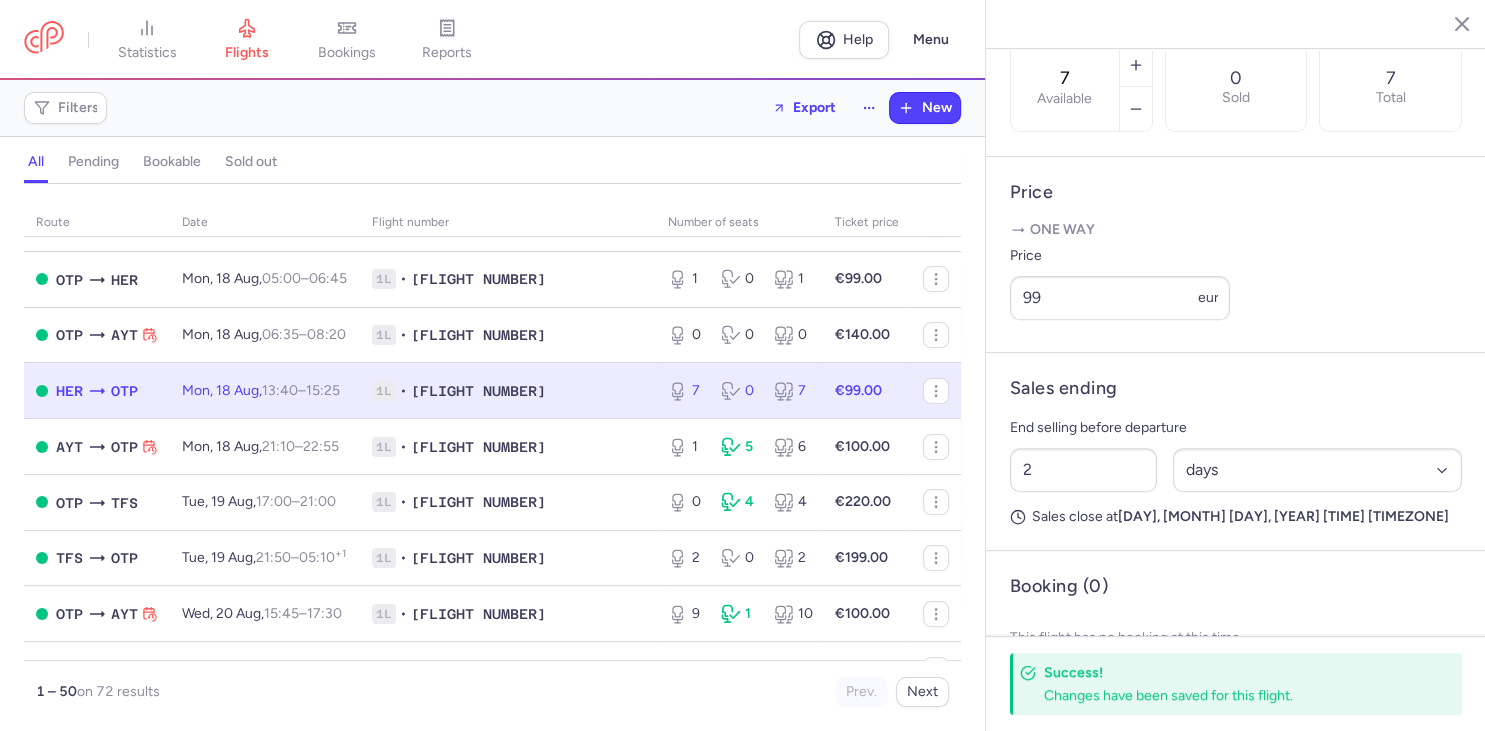 scroll, scrollTop: 640, scrollLeft: 0, axis: vertical 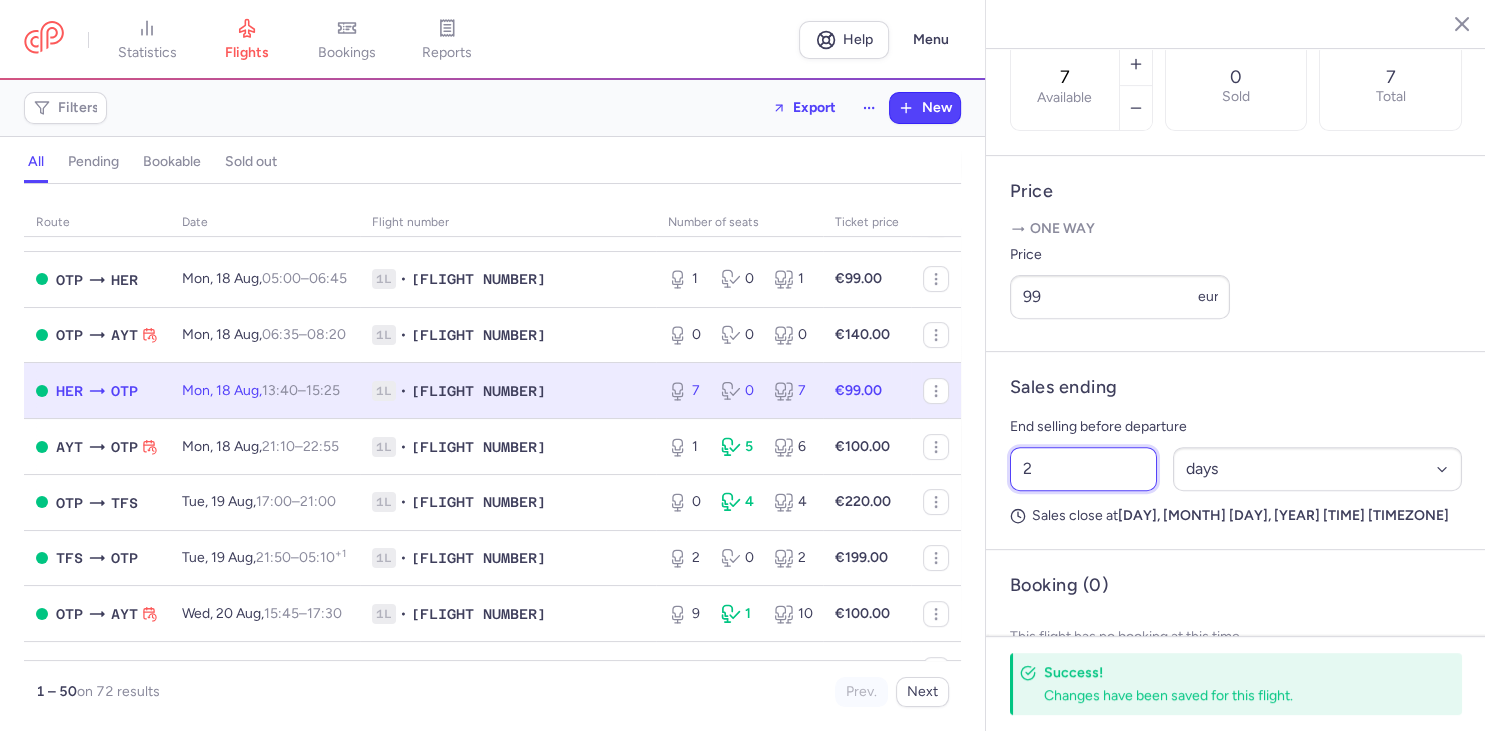 drag, startPoint x: 1042, startPoint y: 420, endPoint x: 977, endPoint y: 418, distance: 65.03076 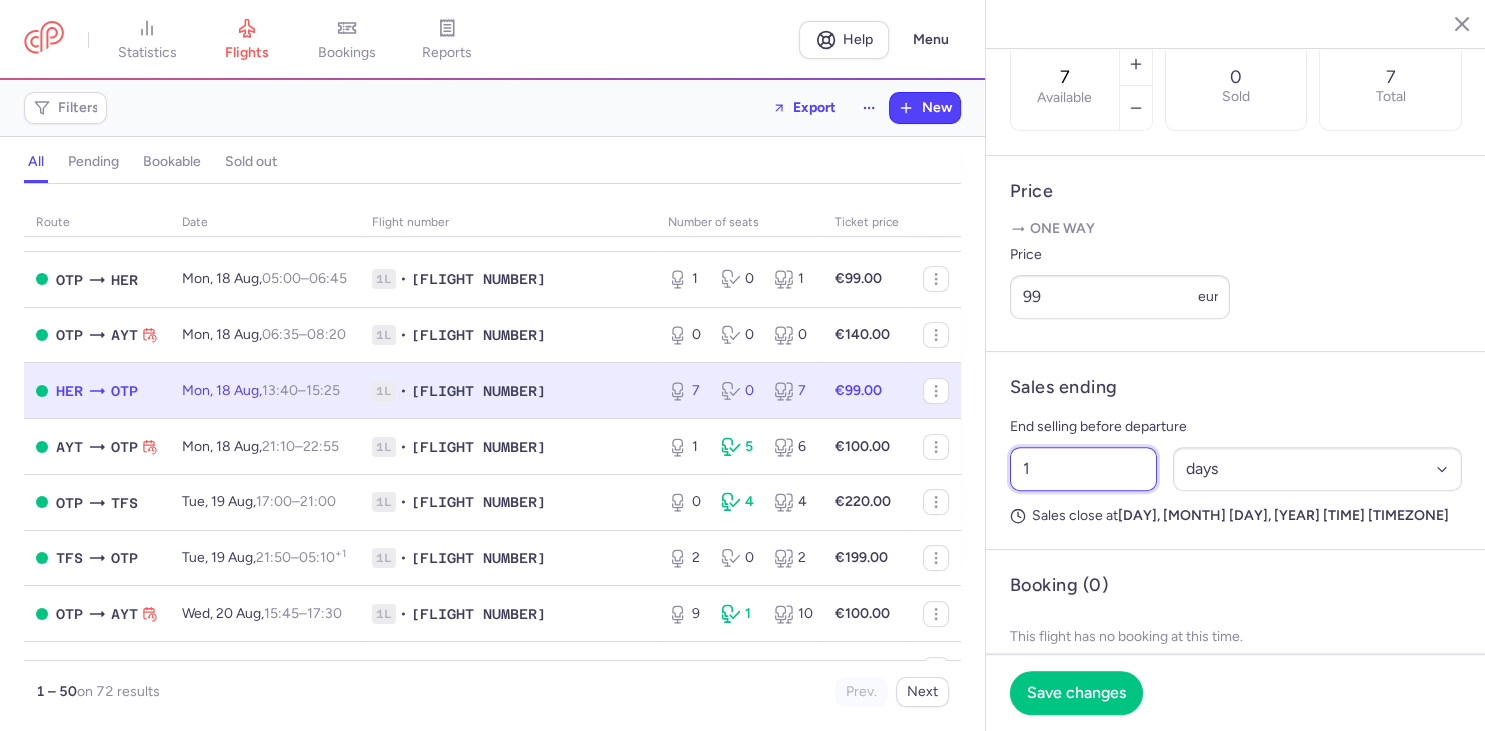 scroll, scrollTop: 622, scrollLeft: 0, axis: vertical 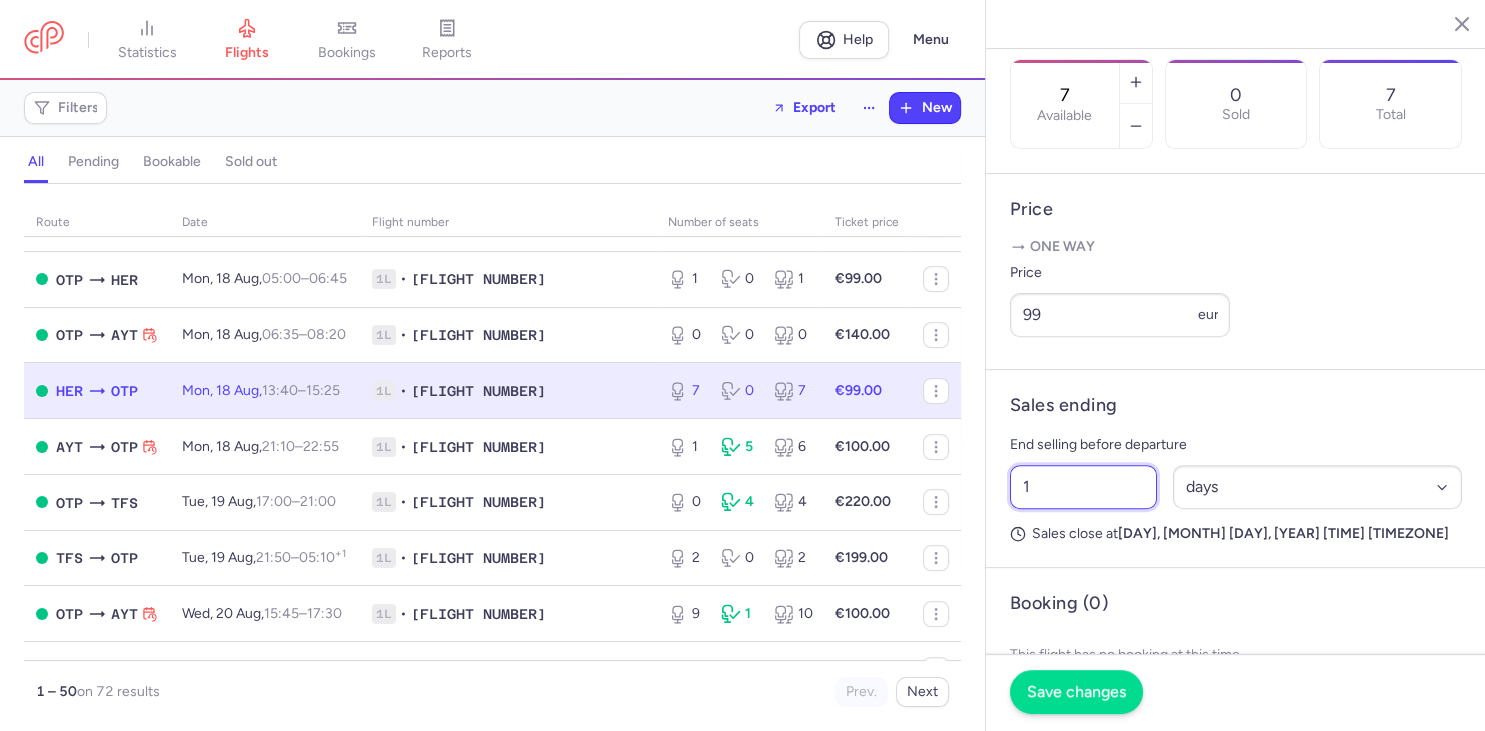 type on "1" 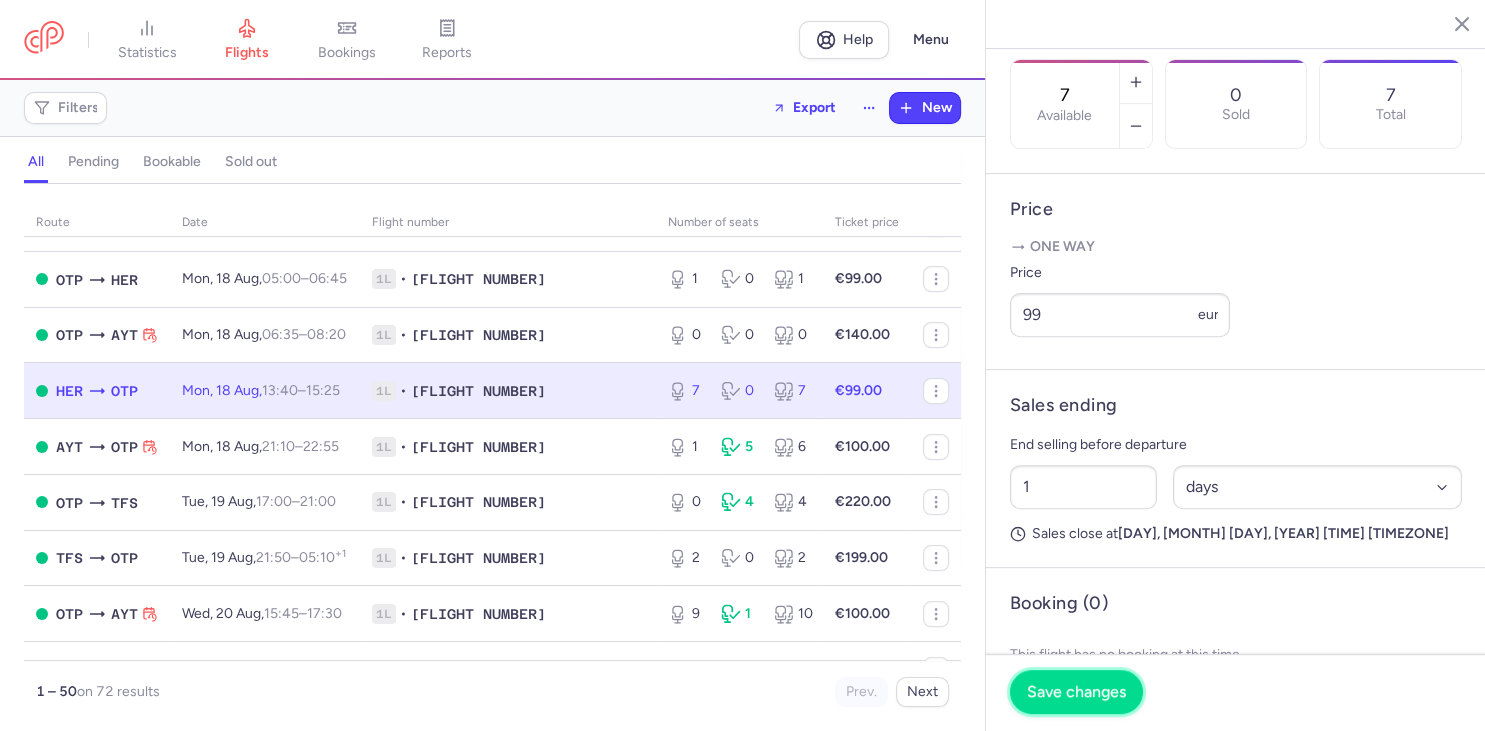 click on "Save changes" at bounding box center (1076, 692) 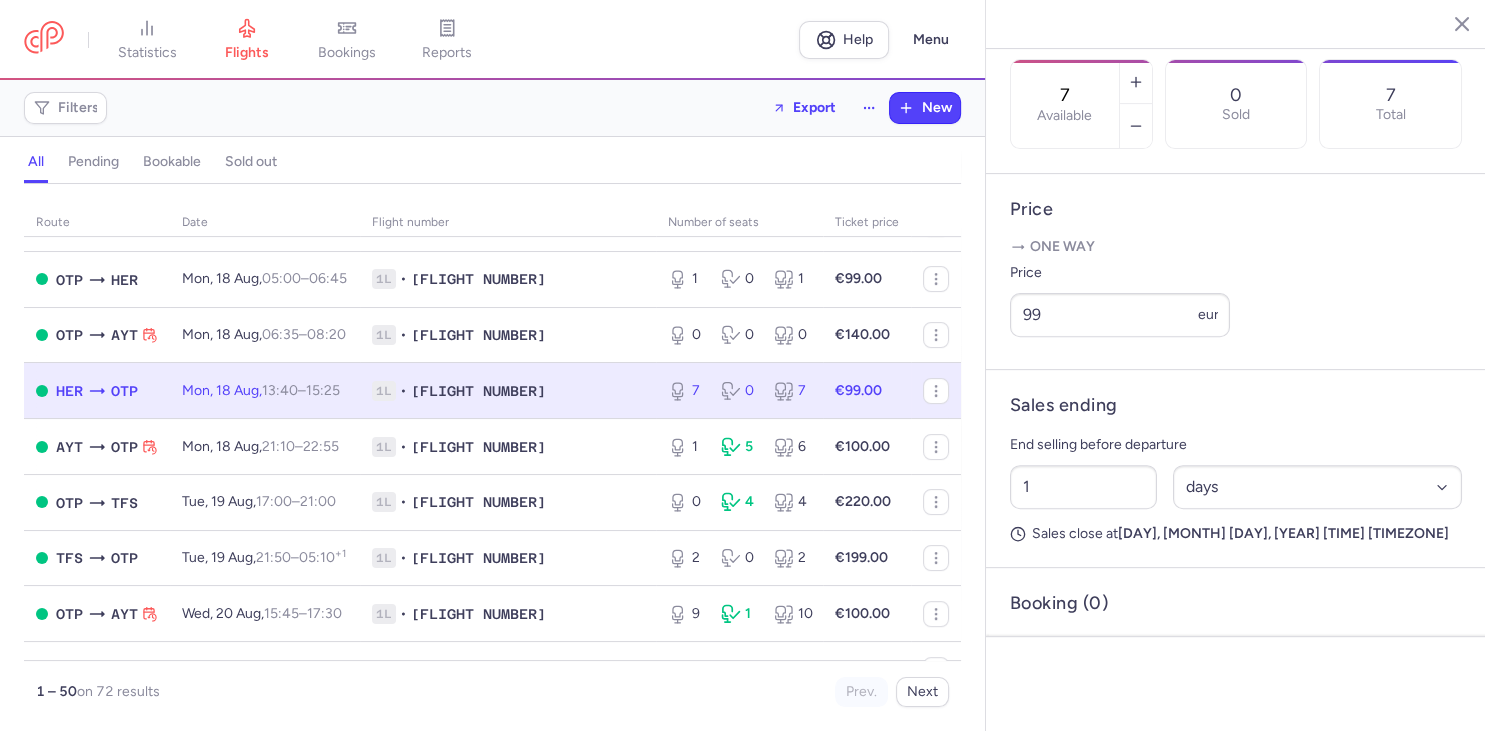 scroll, scrollTop: 598, scrollLeft: 0, axis: vertical 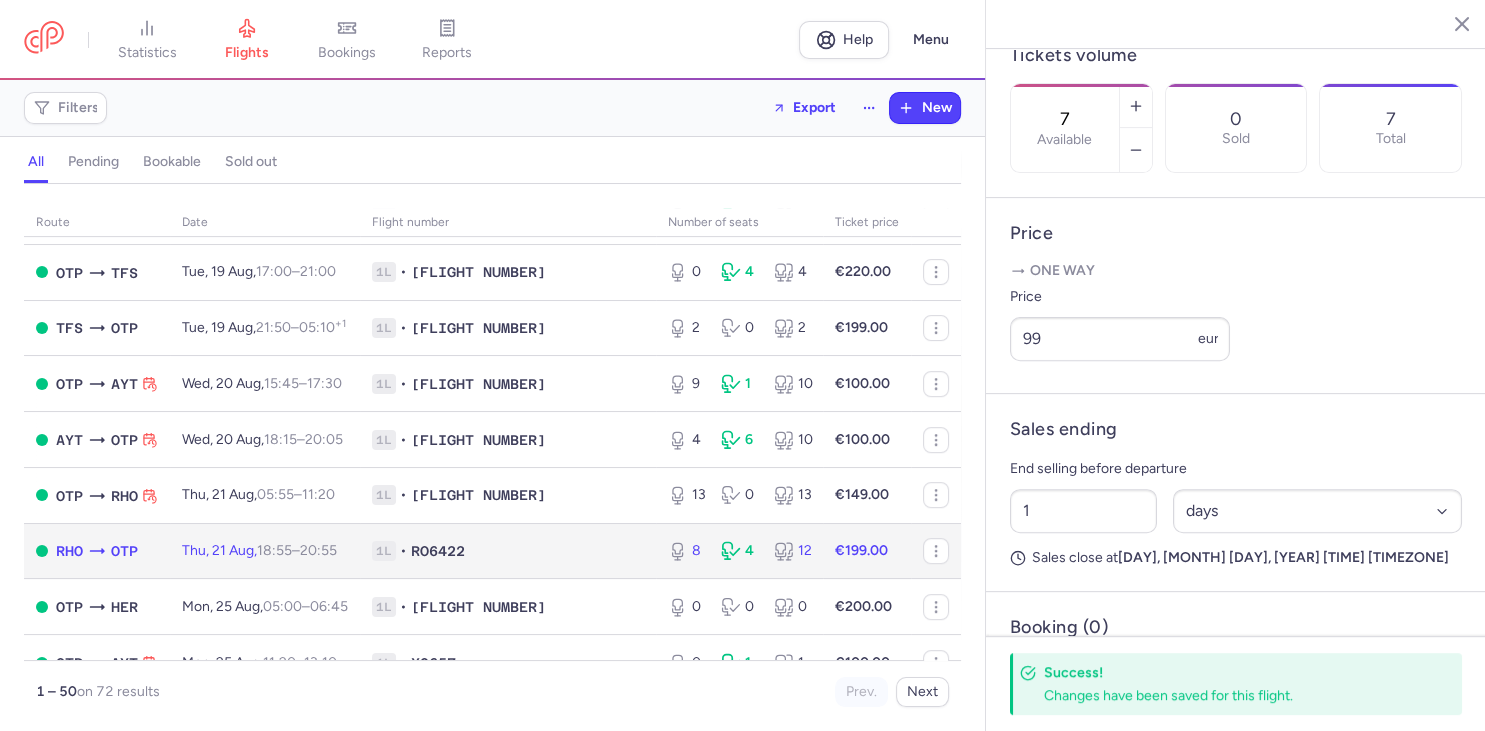 click on "[DAY], [DAY] [MONTH],  [TIME]  –  [TIME]  +0" at bounding box center (265, 551) 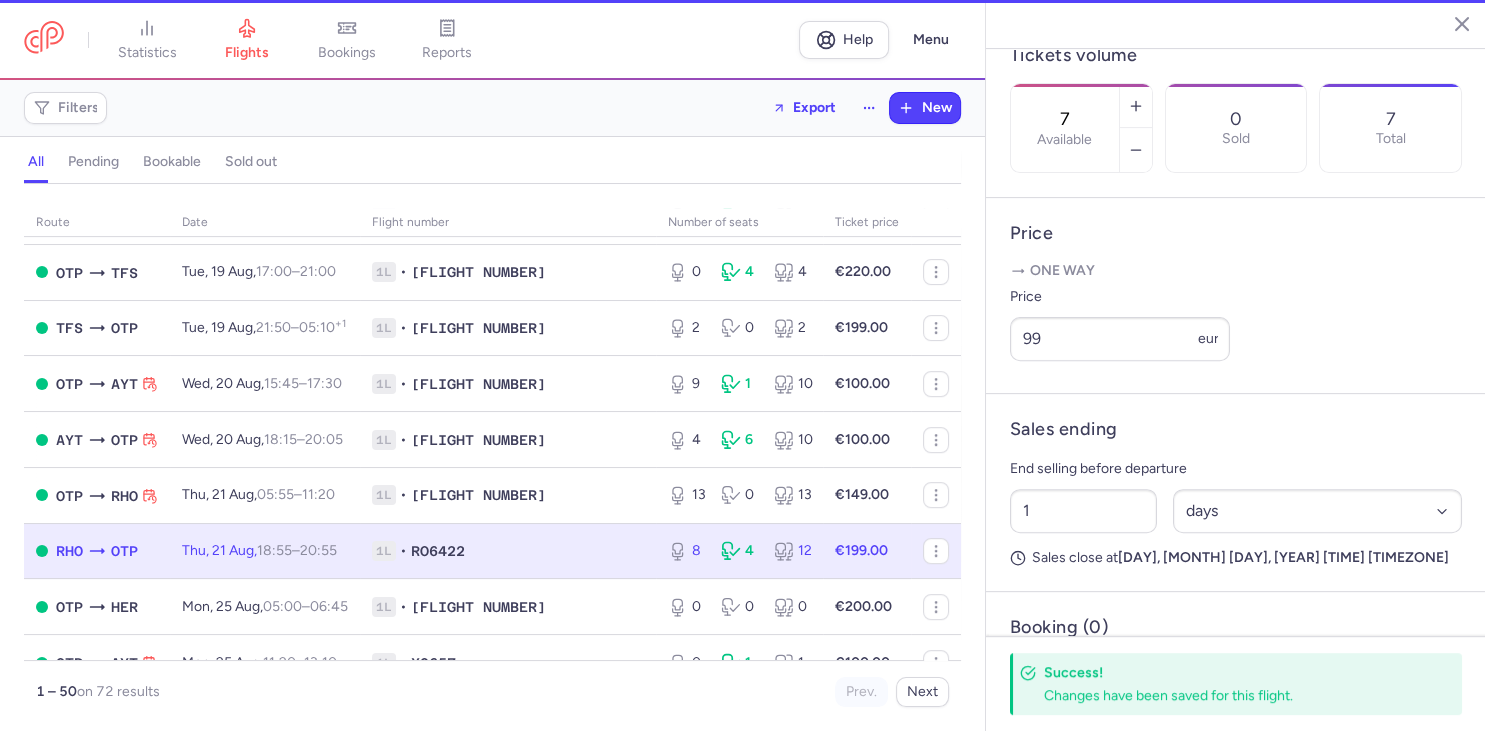 type on "8" 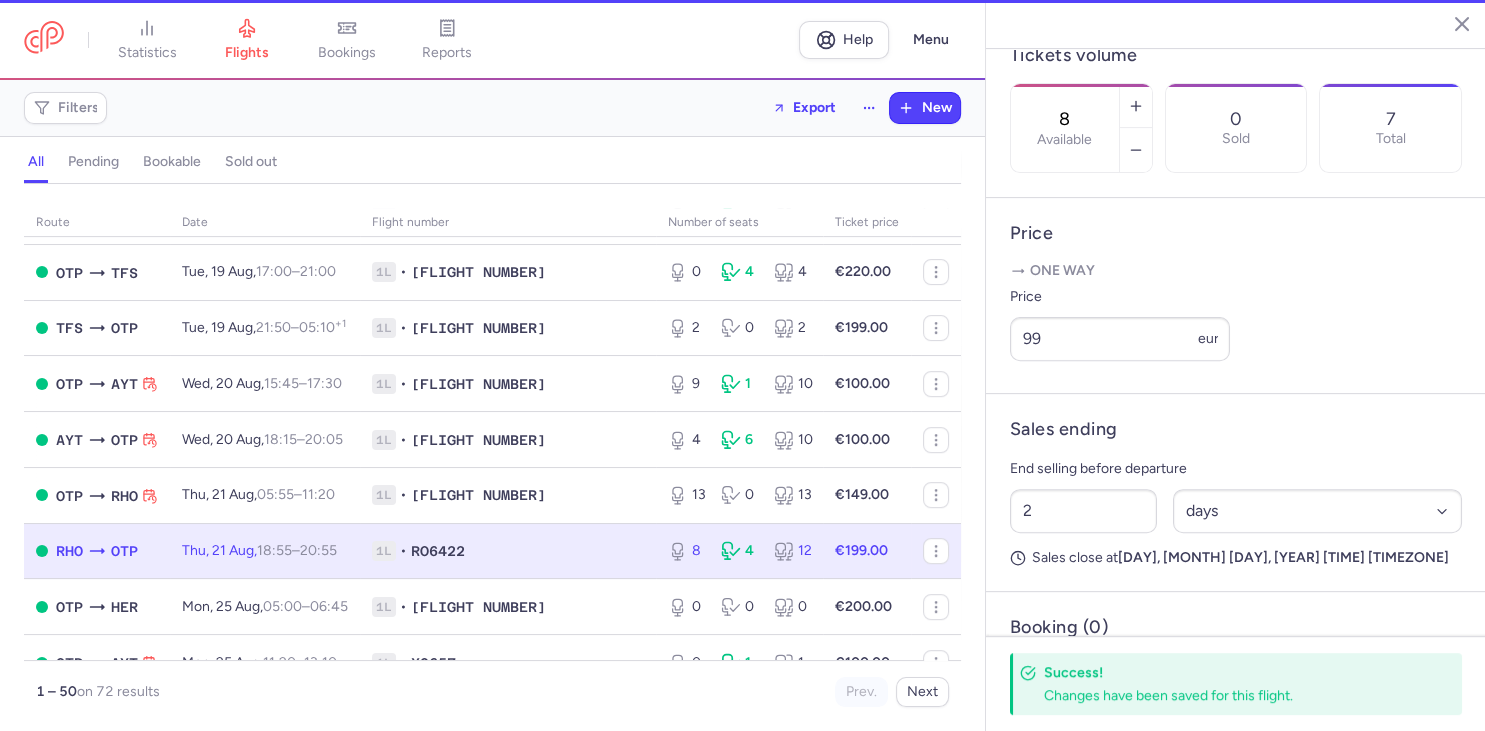 scroll, scrollTop: 614, scrollLeft: 0, axis: vertical 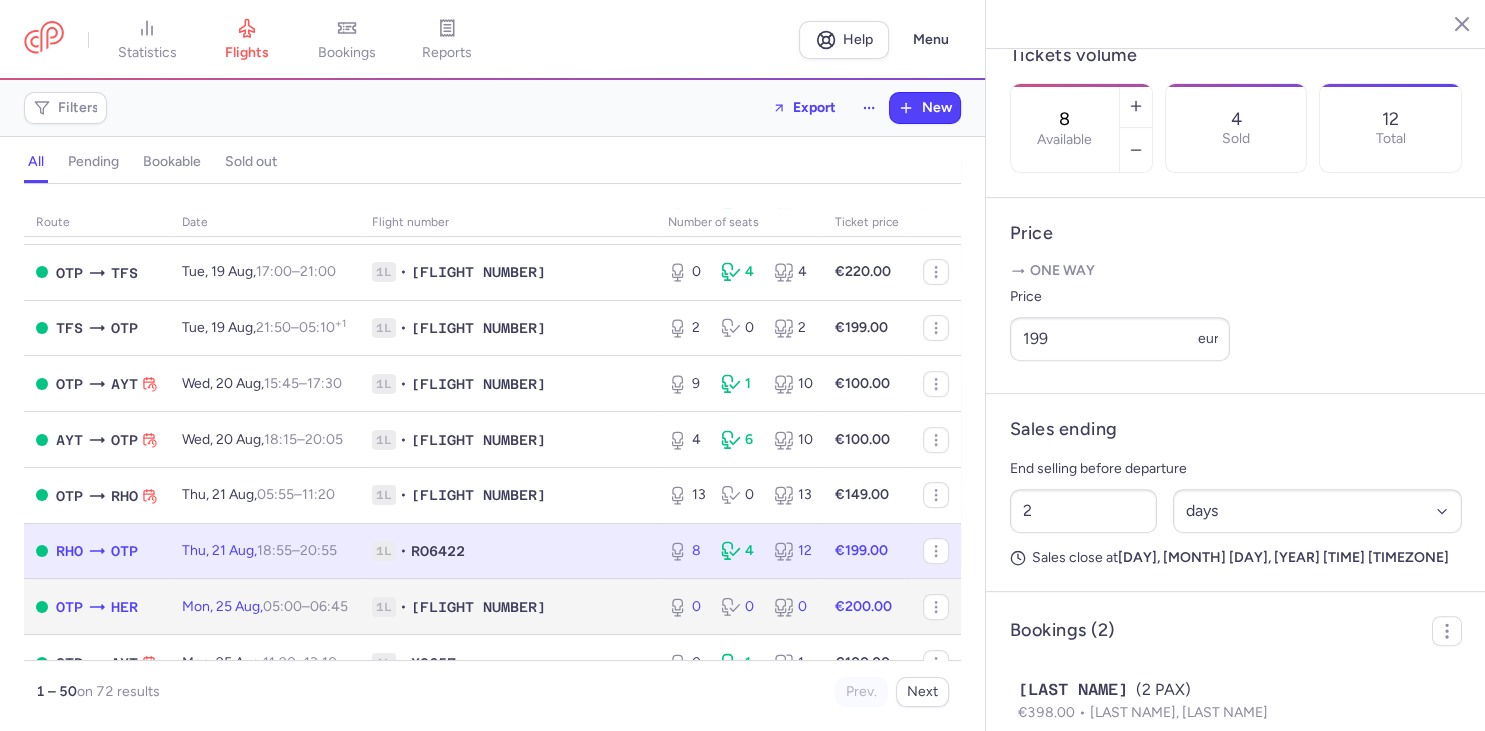 click on "[DAY], [DAY] [MONTH],  [TIME]  –  [TIME]  +0" at bounding box center [265, 606] 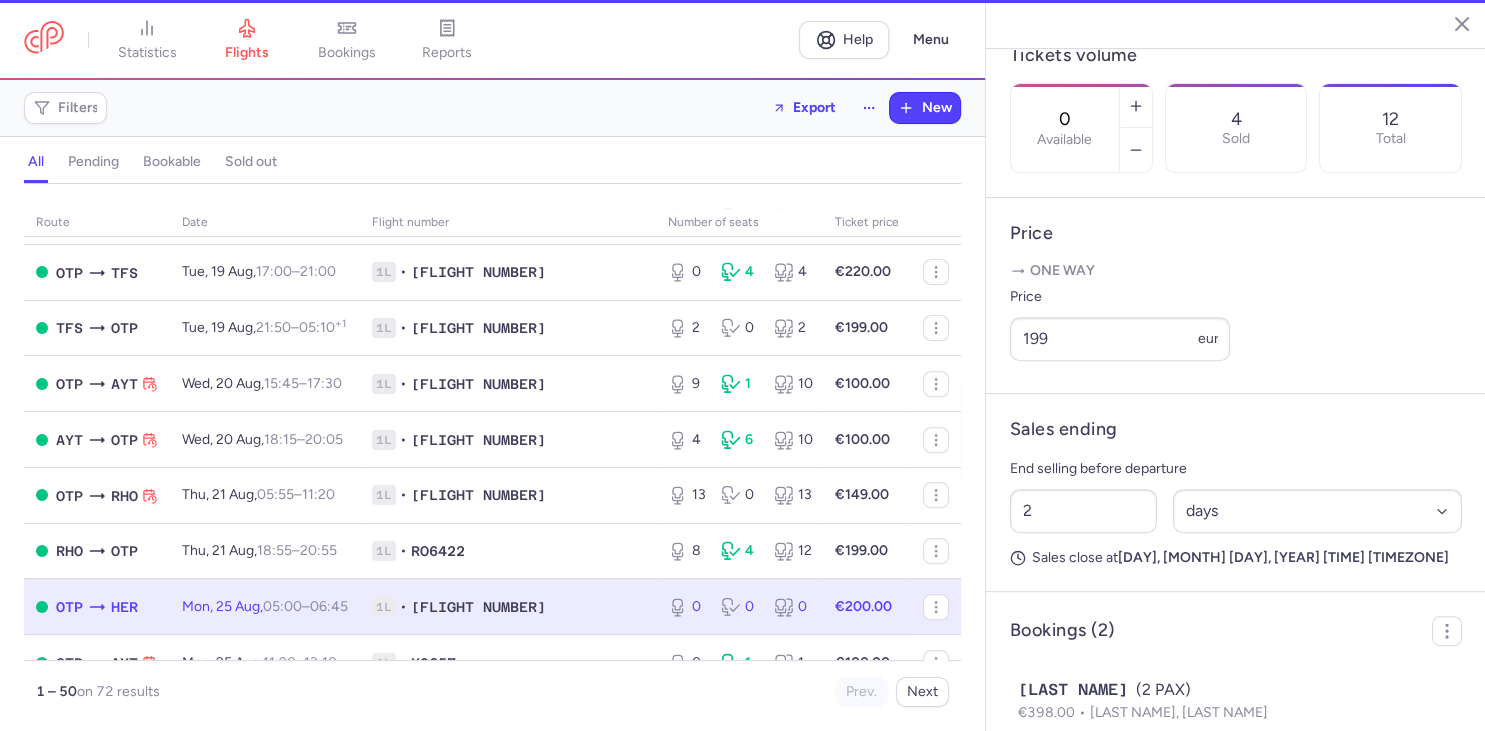scroll, scrollTop: 545, scrollLeft: 0, axis: vertical 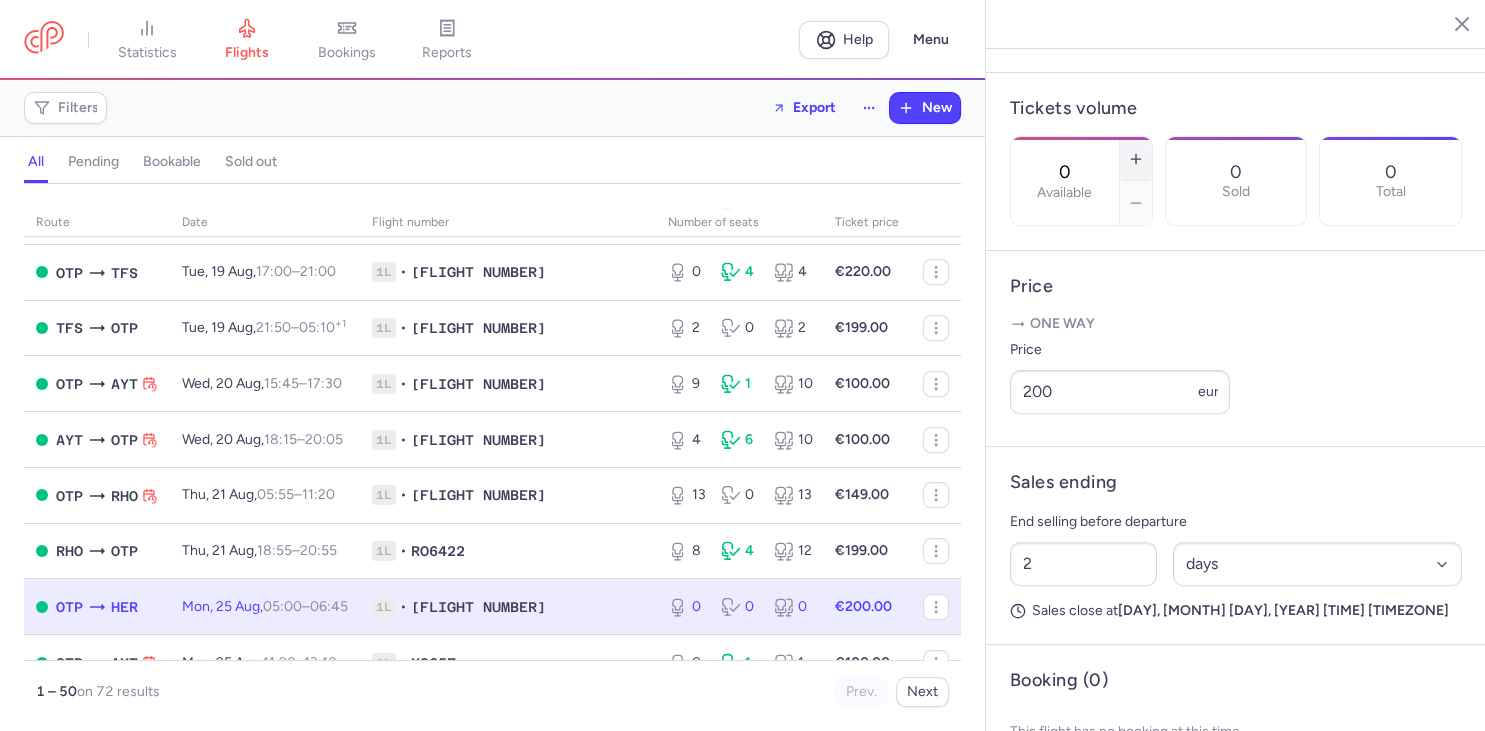 click 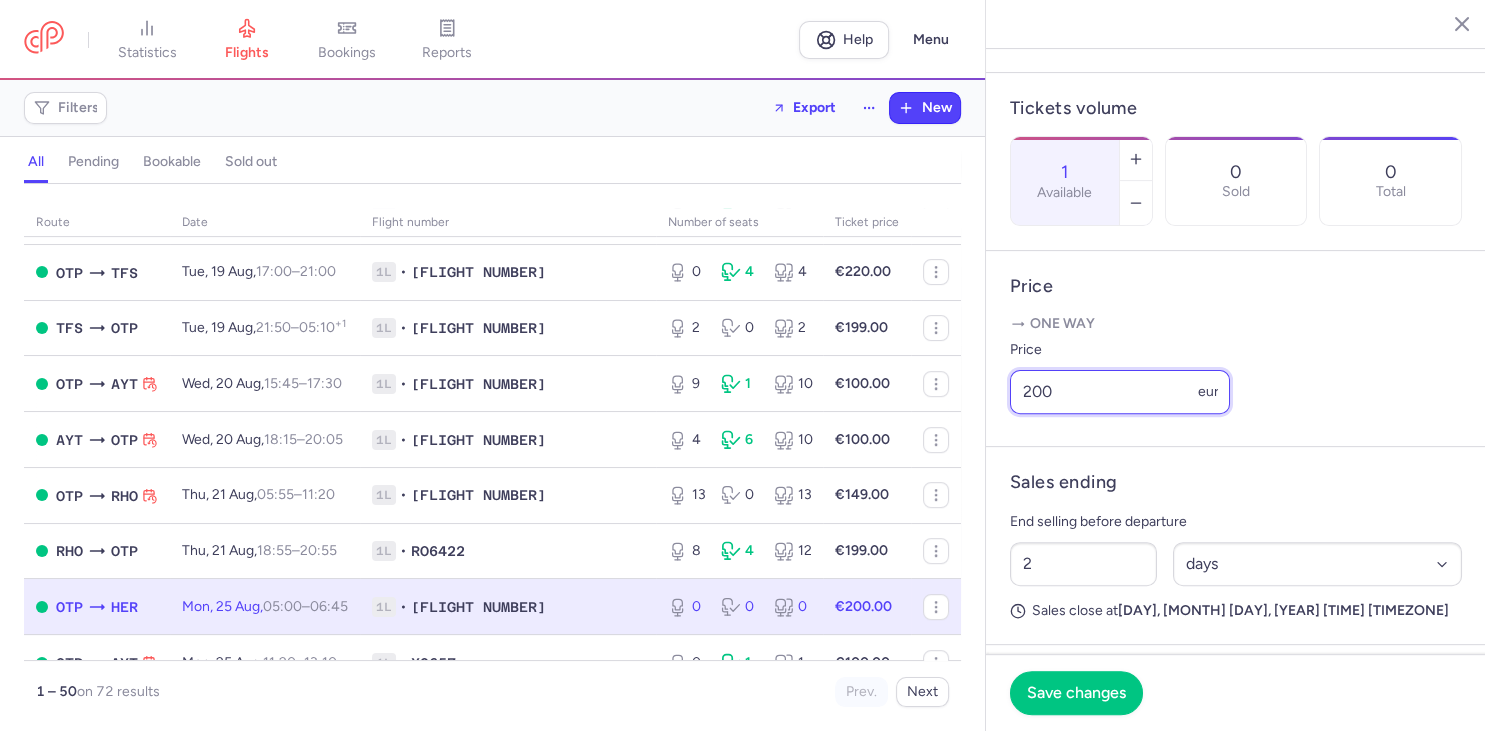 drag, startPoint x: 1077, startPoint y: 354, endPoint x: 768, endPoint y: 334, distance: 309.64658 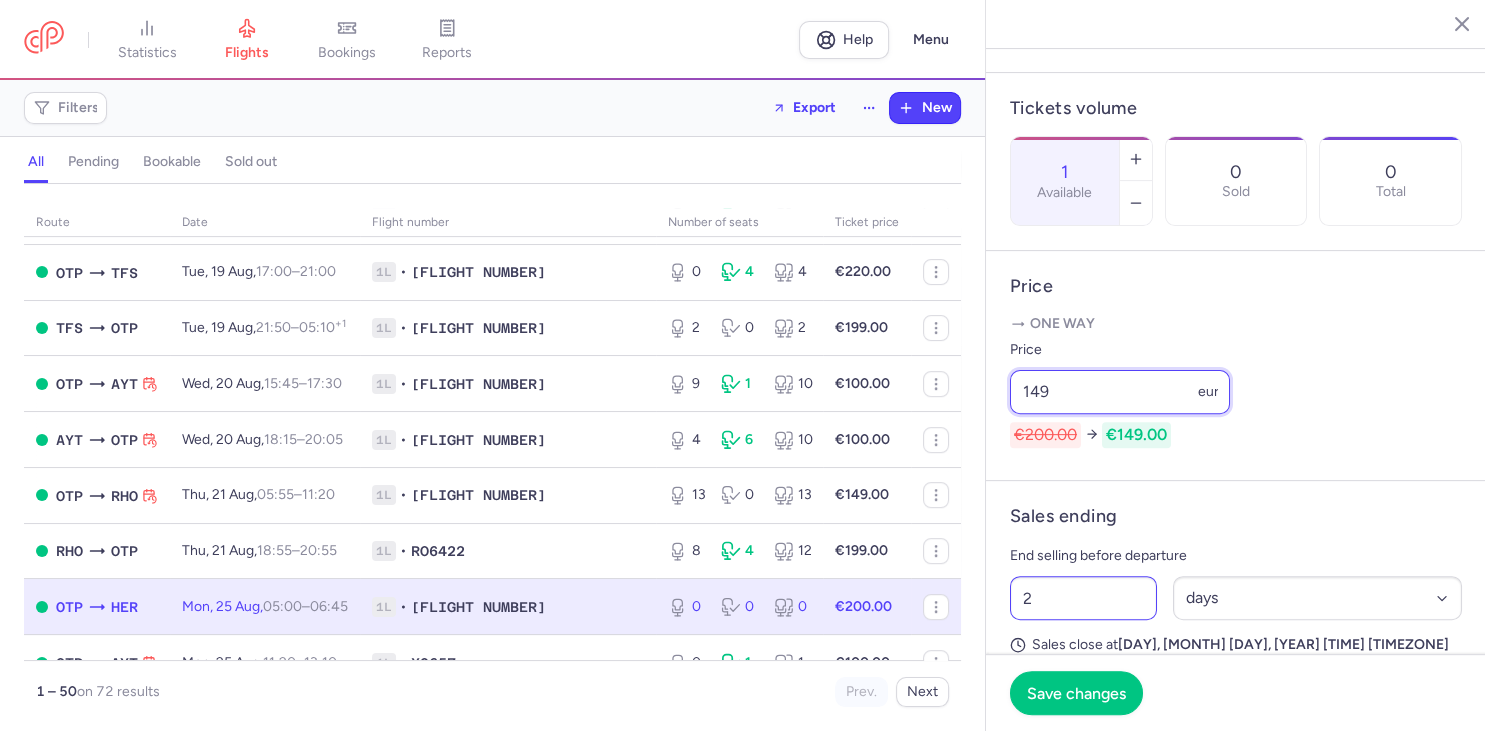 type on "149" 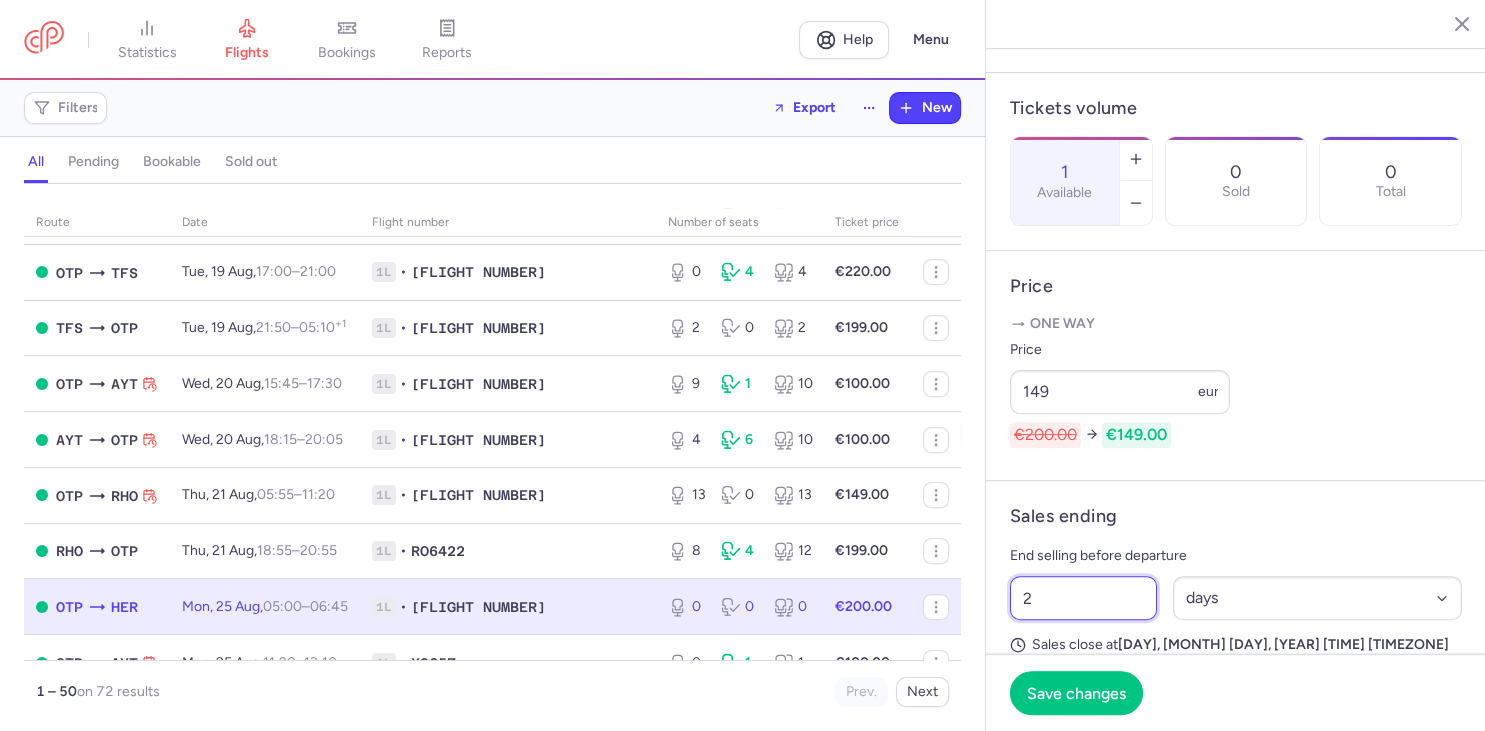 drag, startPoint x: 1033, startPoint y: 550, endPoint x: 1007, endPoint y: 550, distance: 26 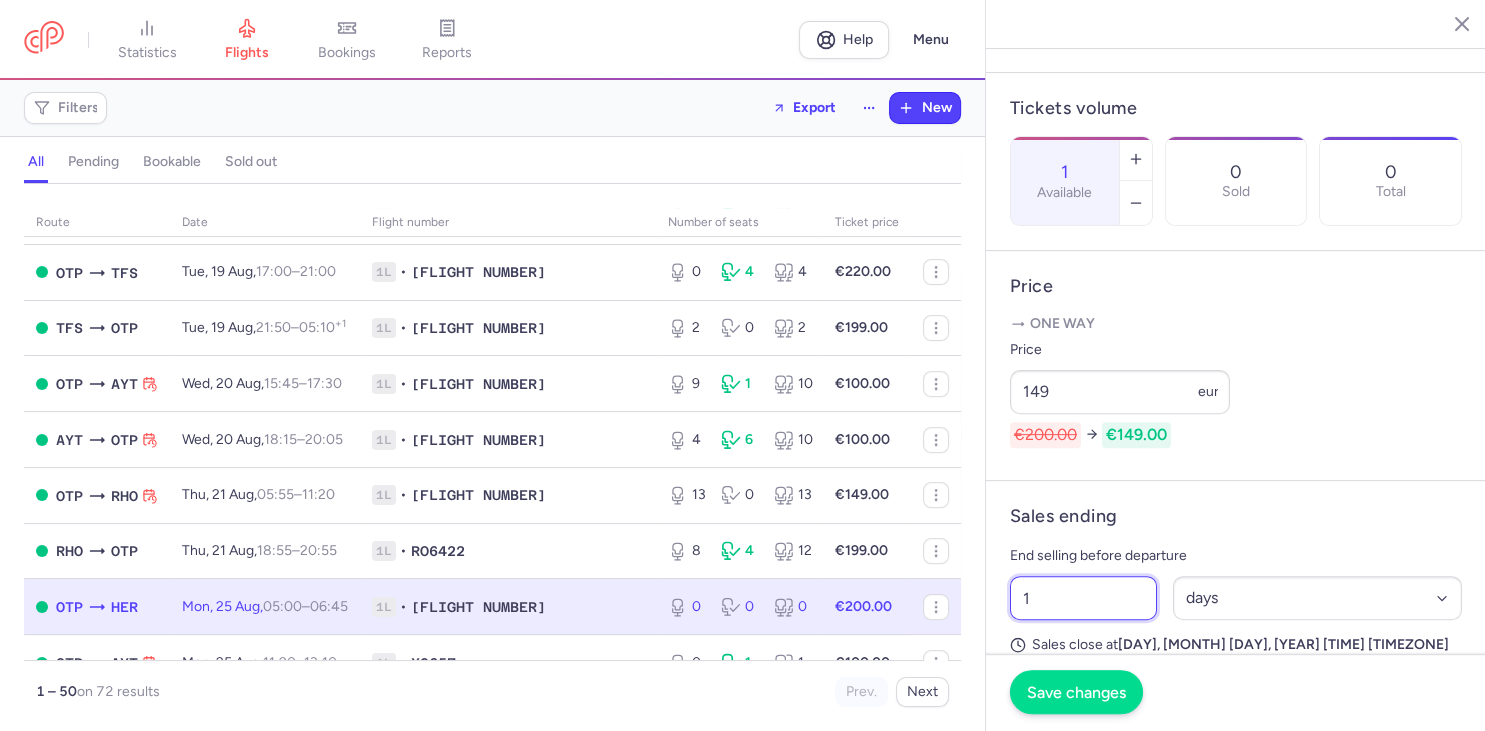 type on "1" 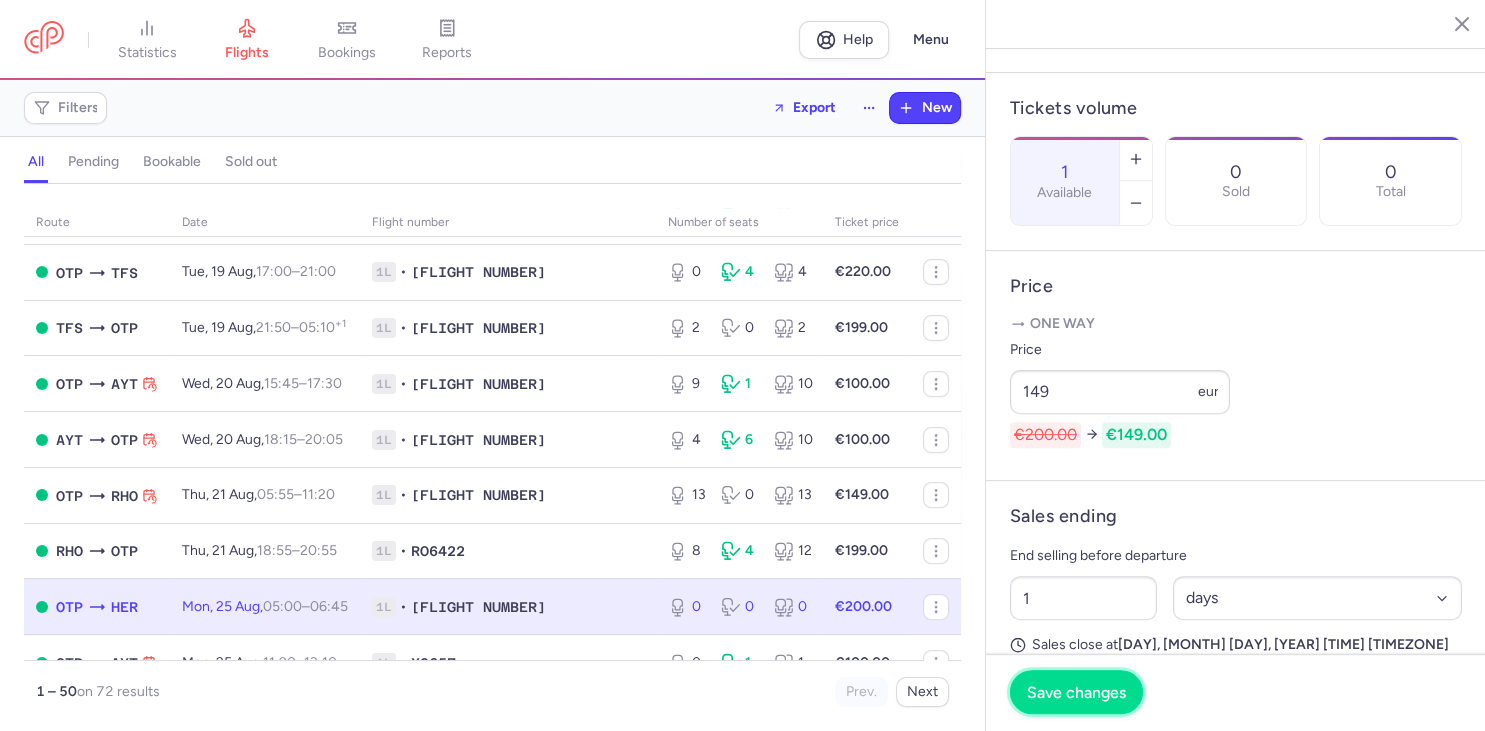 click on "Save changes" at bounding box center [1076, 692] 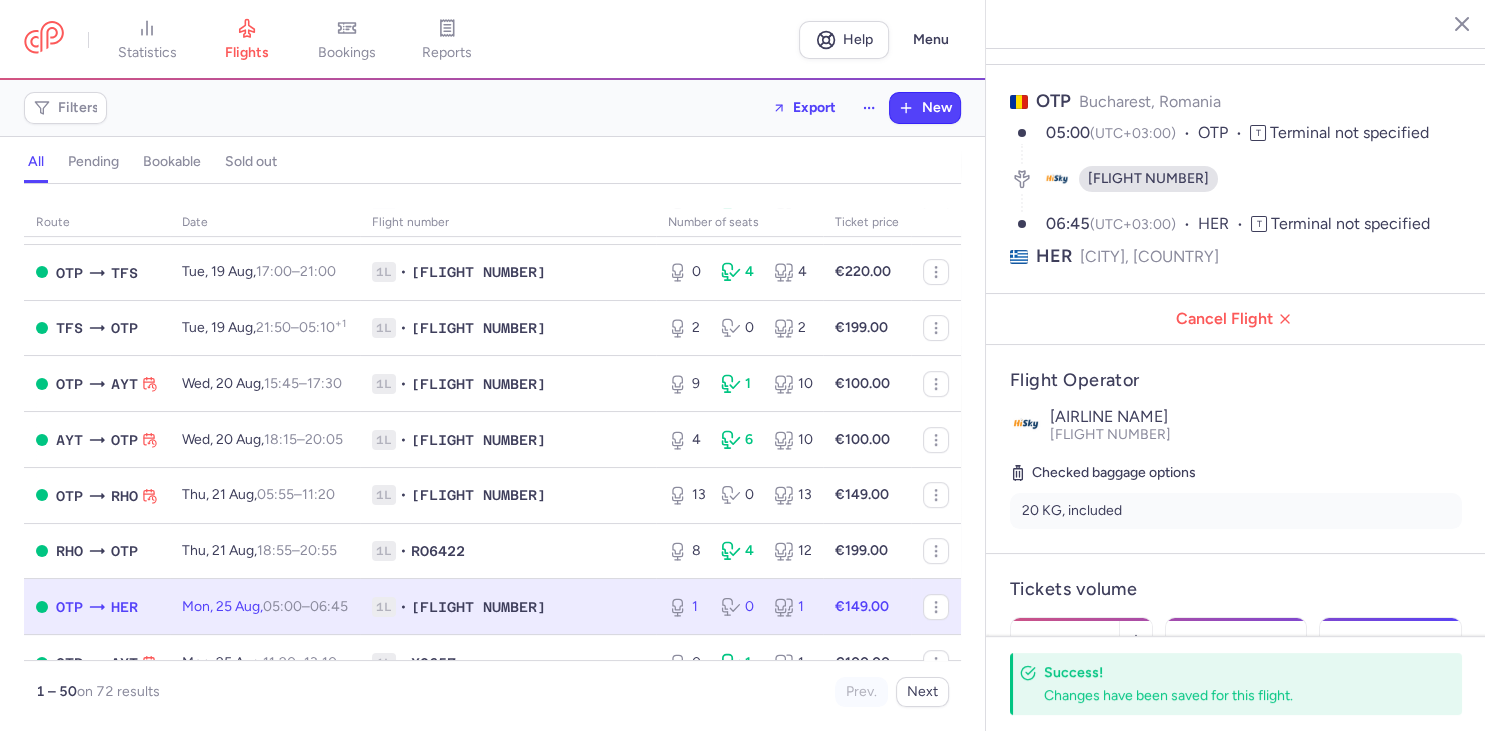 scroll, scrollTop: 640, scrollLeft: 0, axis: vertical 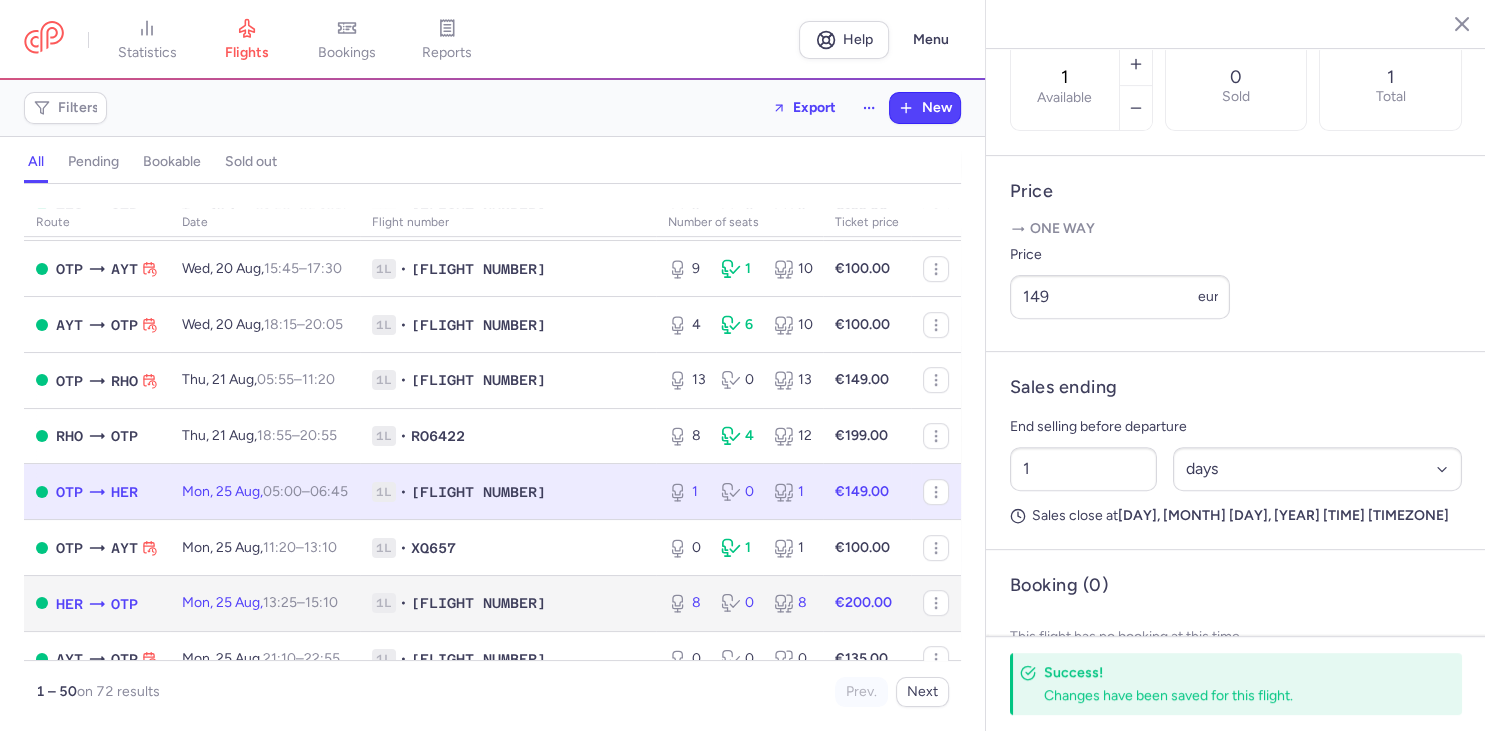 click on "[FLIGHT DETAILS] [FLIGHT NUMBER]" at bounding box center (508, 603) 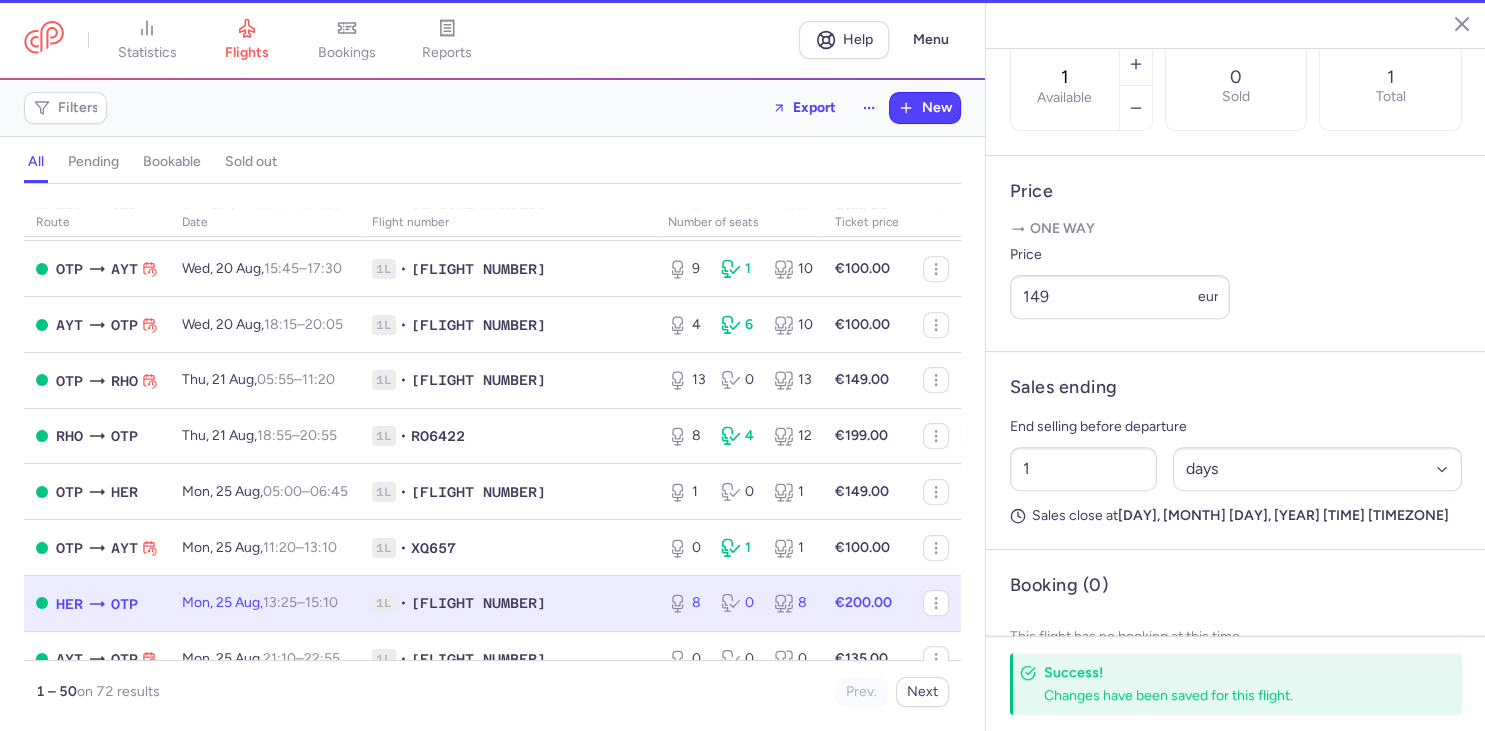 type on "8" 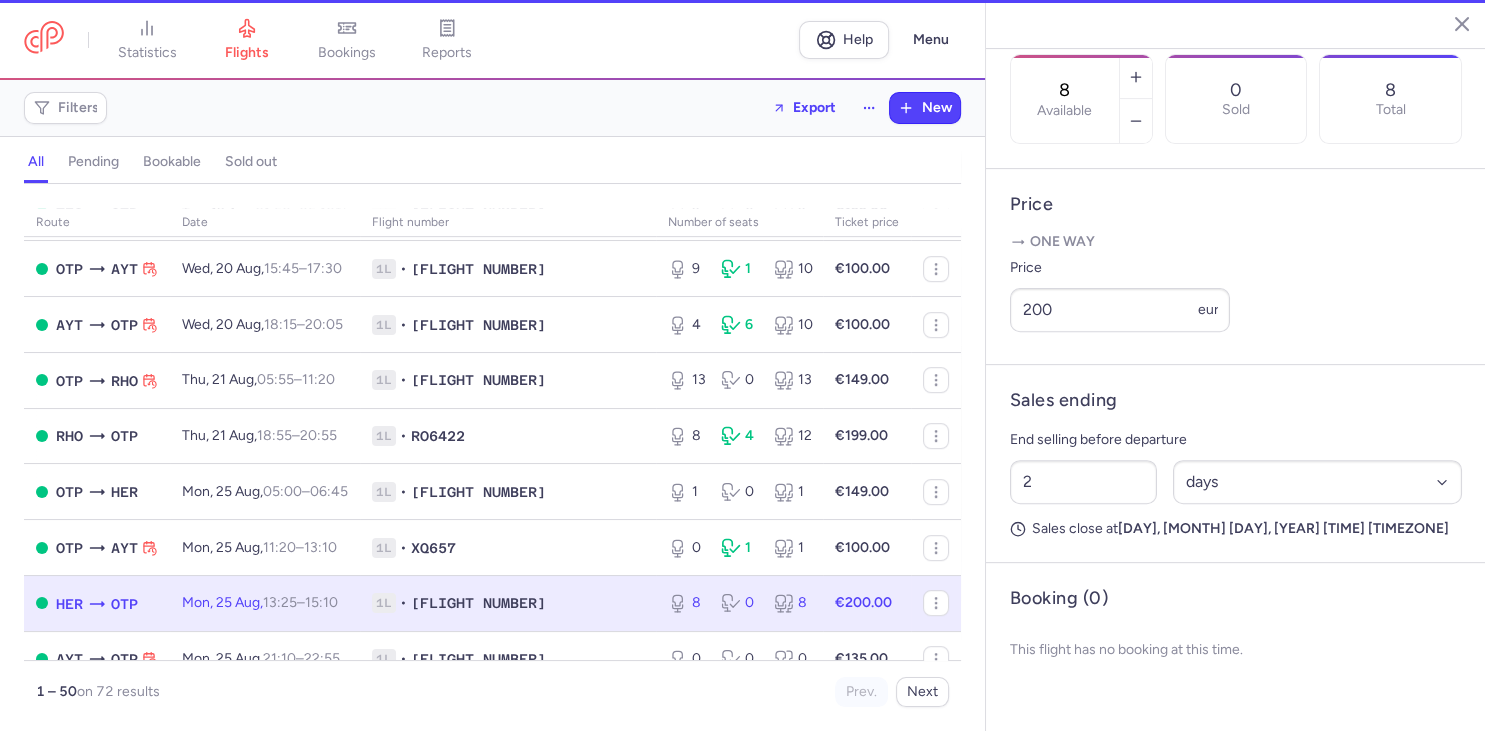 scroll, scrollTop: 545, scrollLeft: 0, axis: vertical 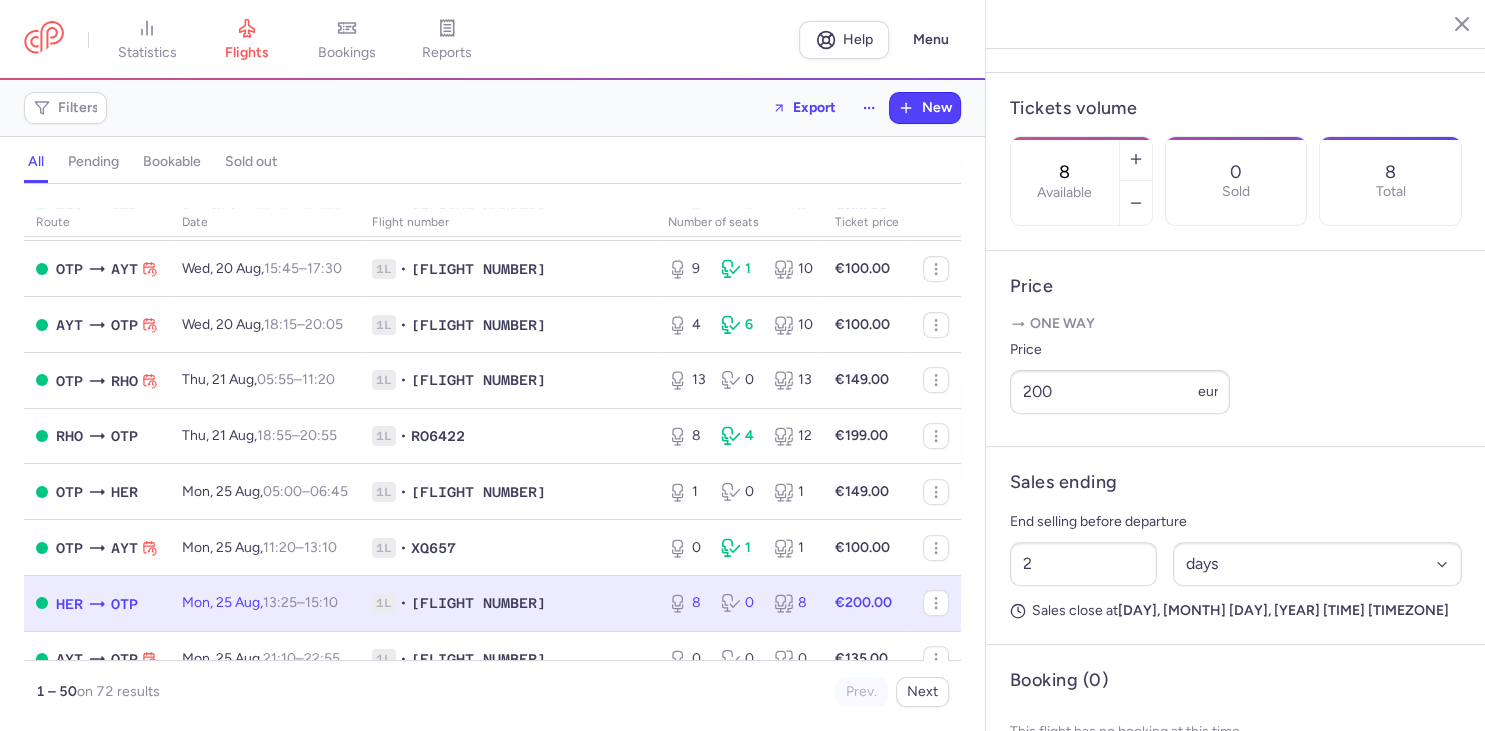 click on "[FLIGHT DETAILS] [FLIGHT NUMBER]" at bounding box center [508, 603] 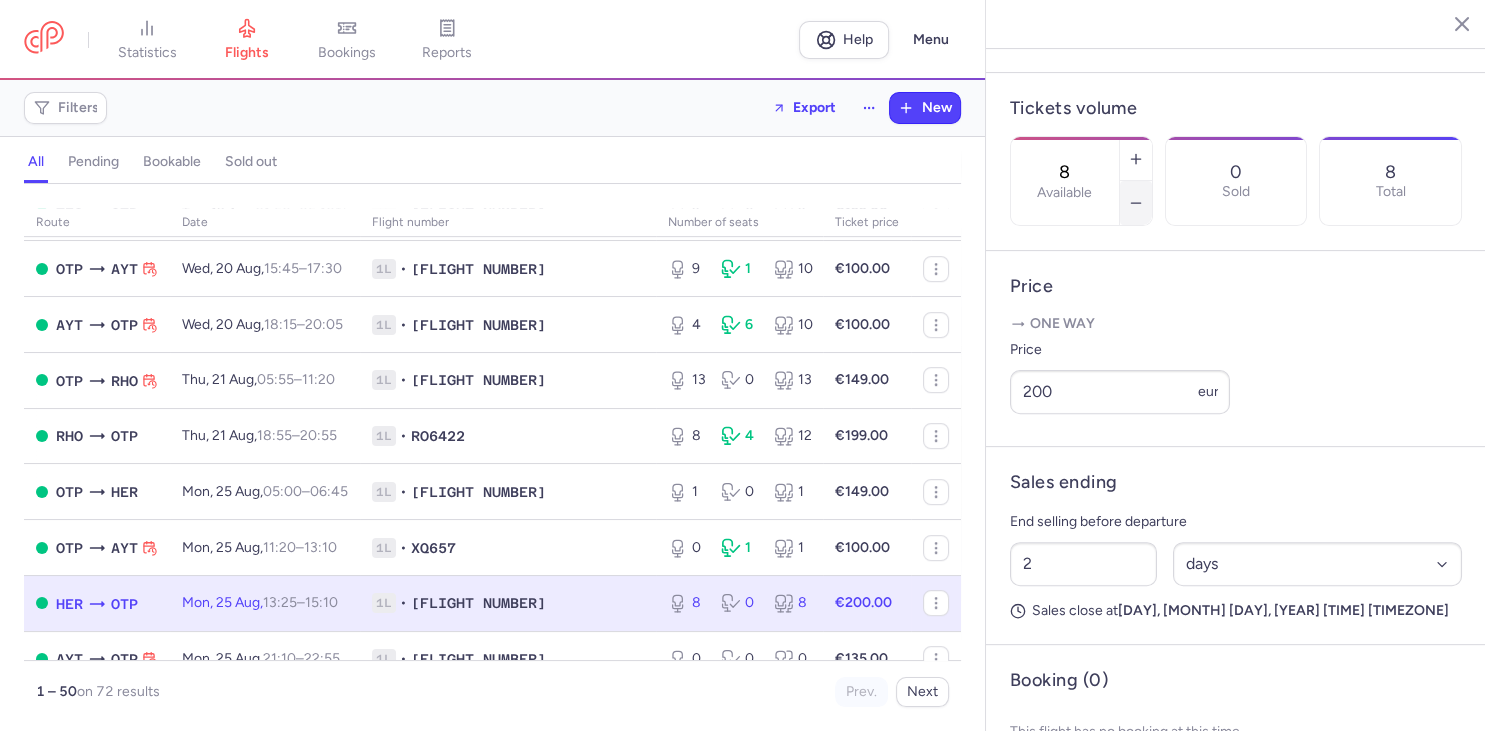 click 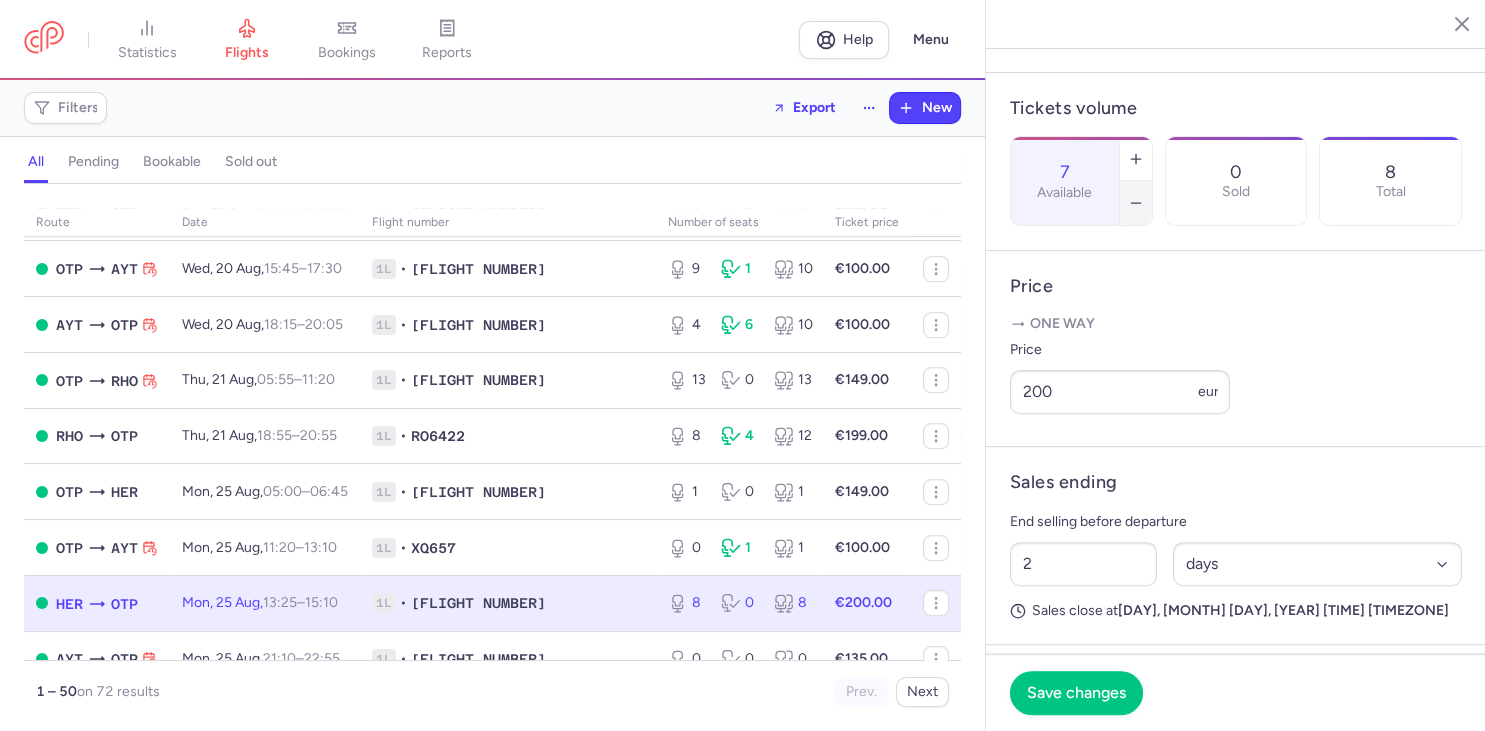 click 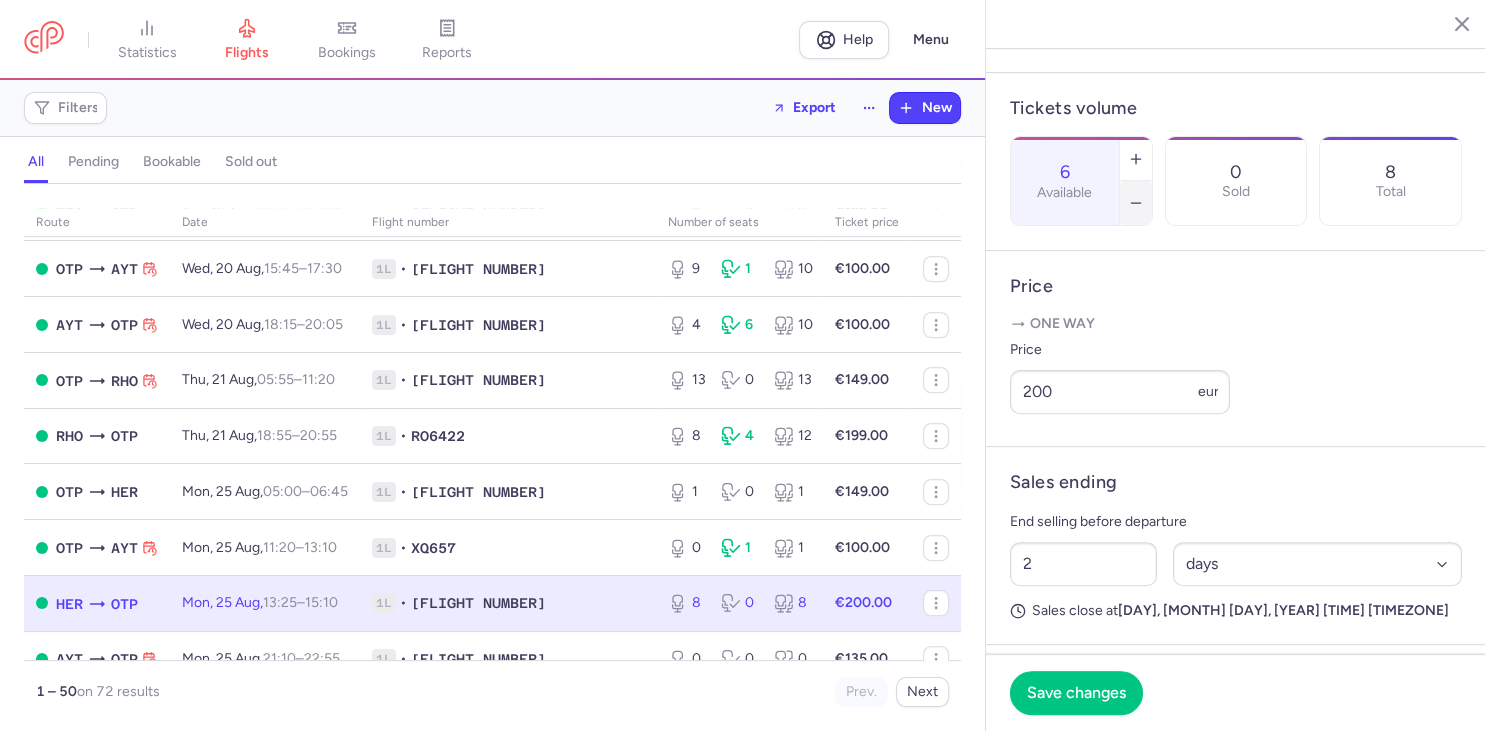 click 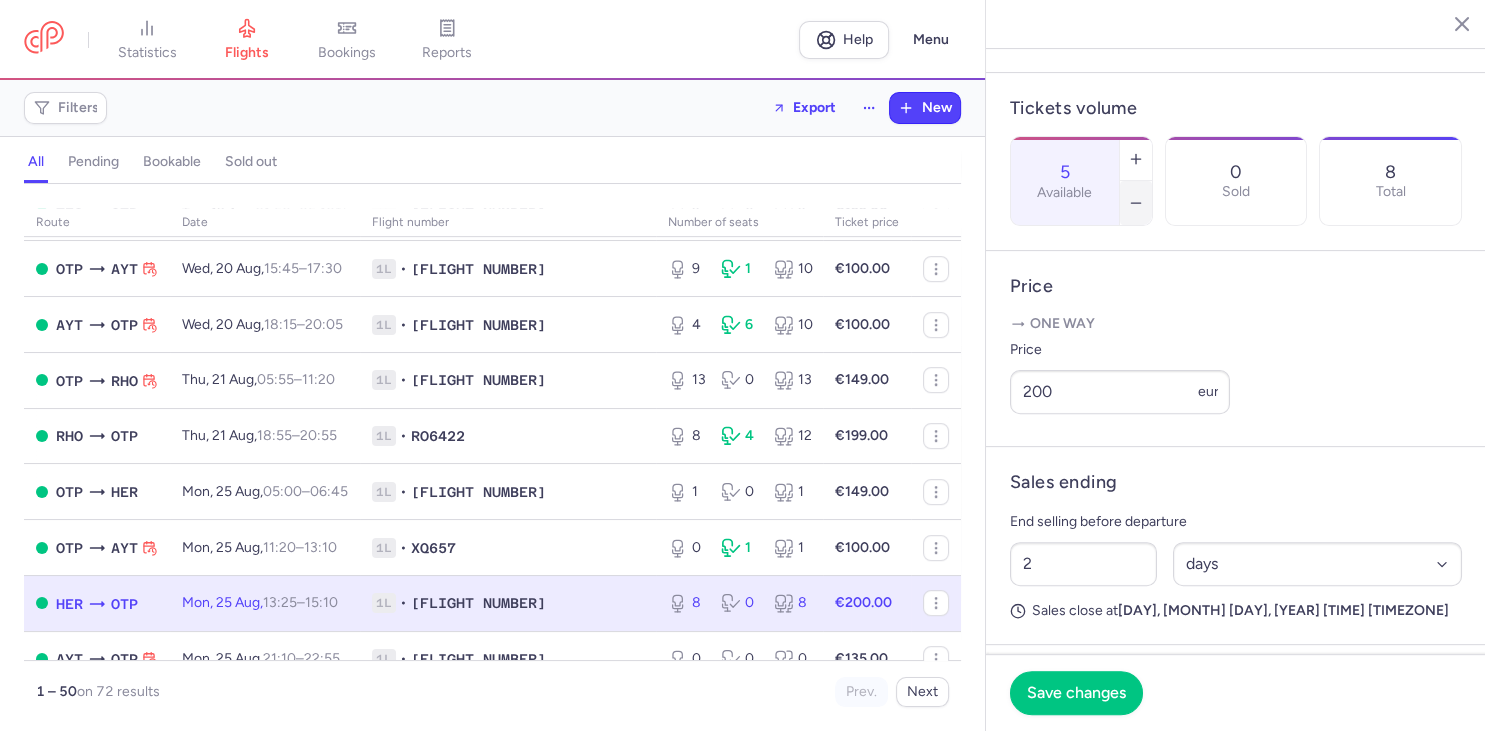 click 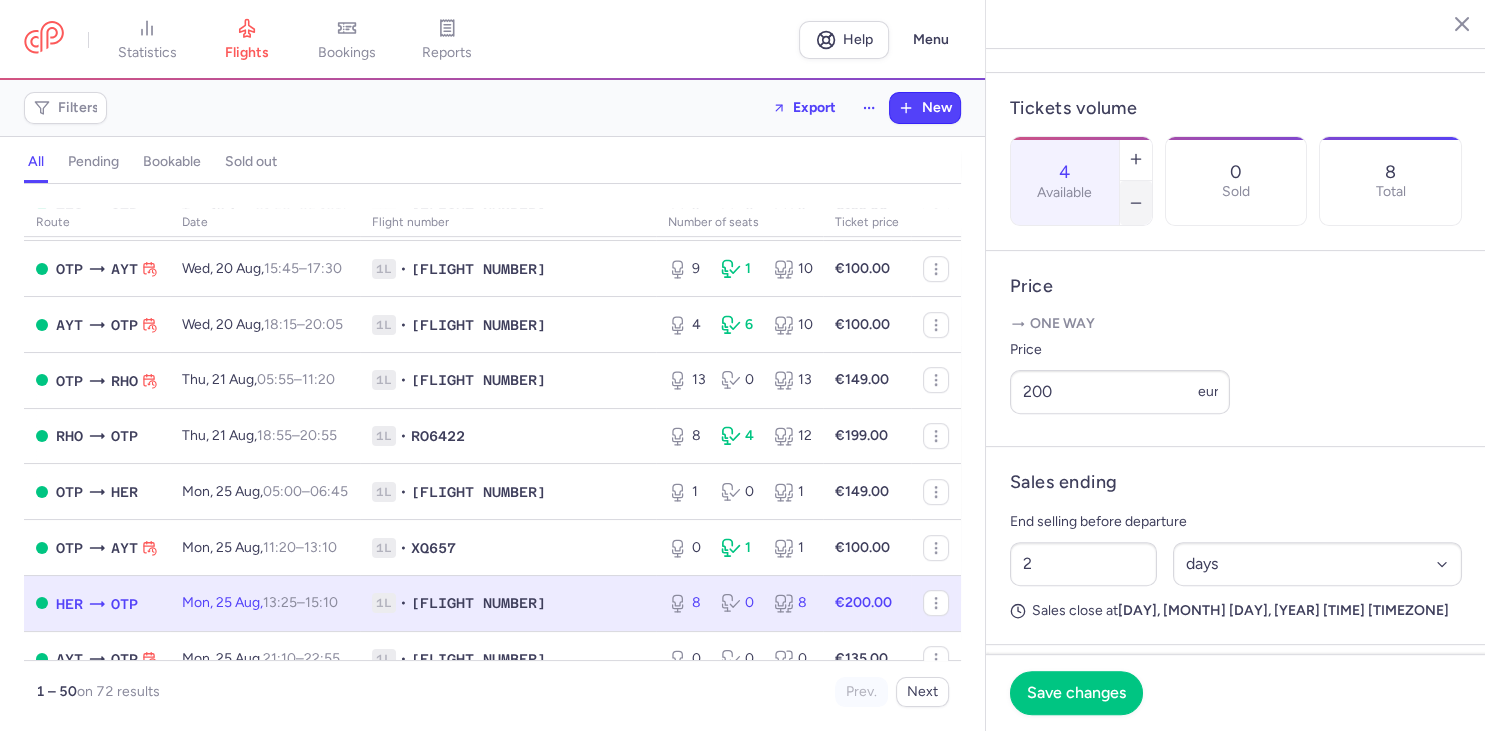click 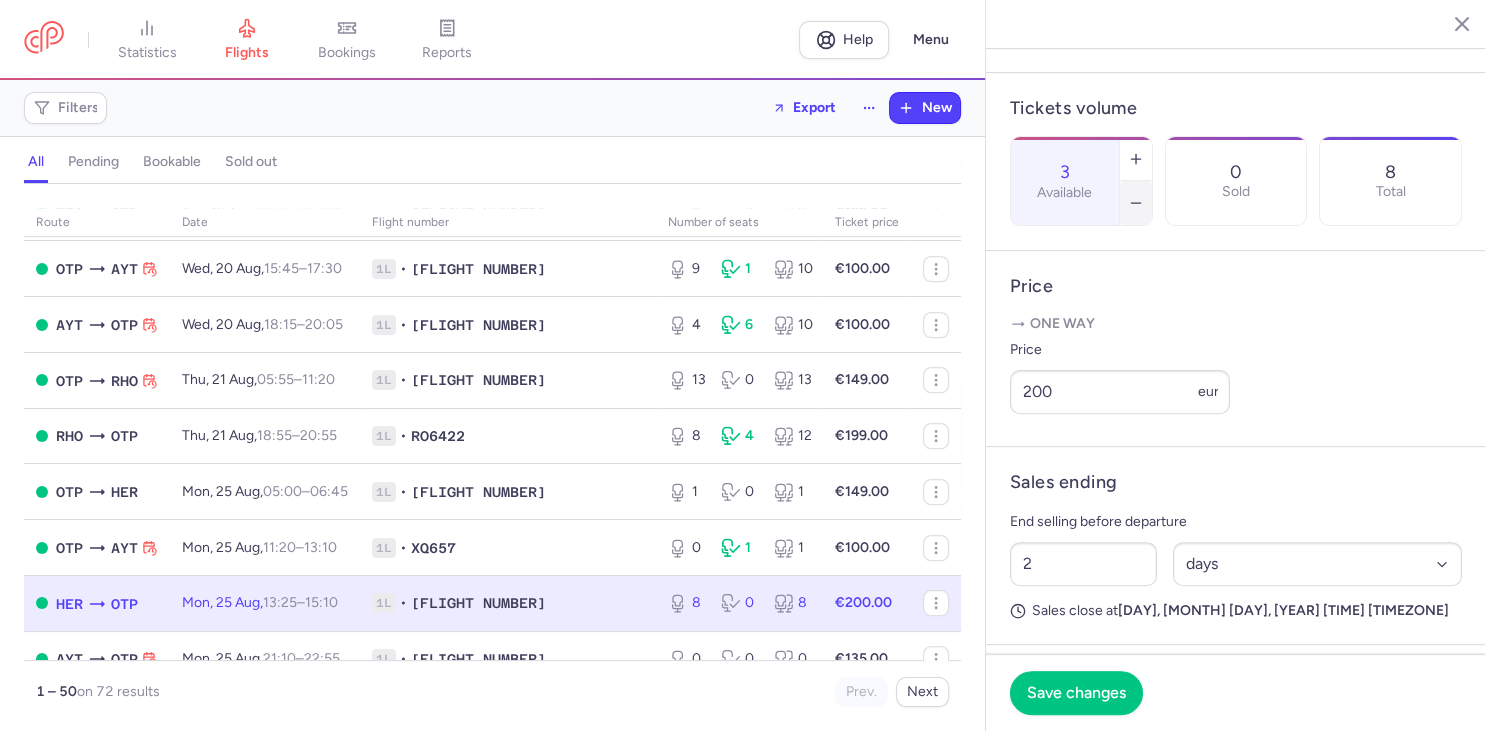 click 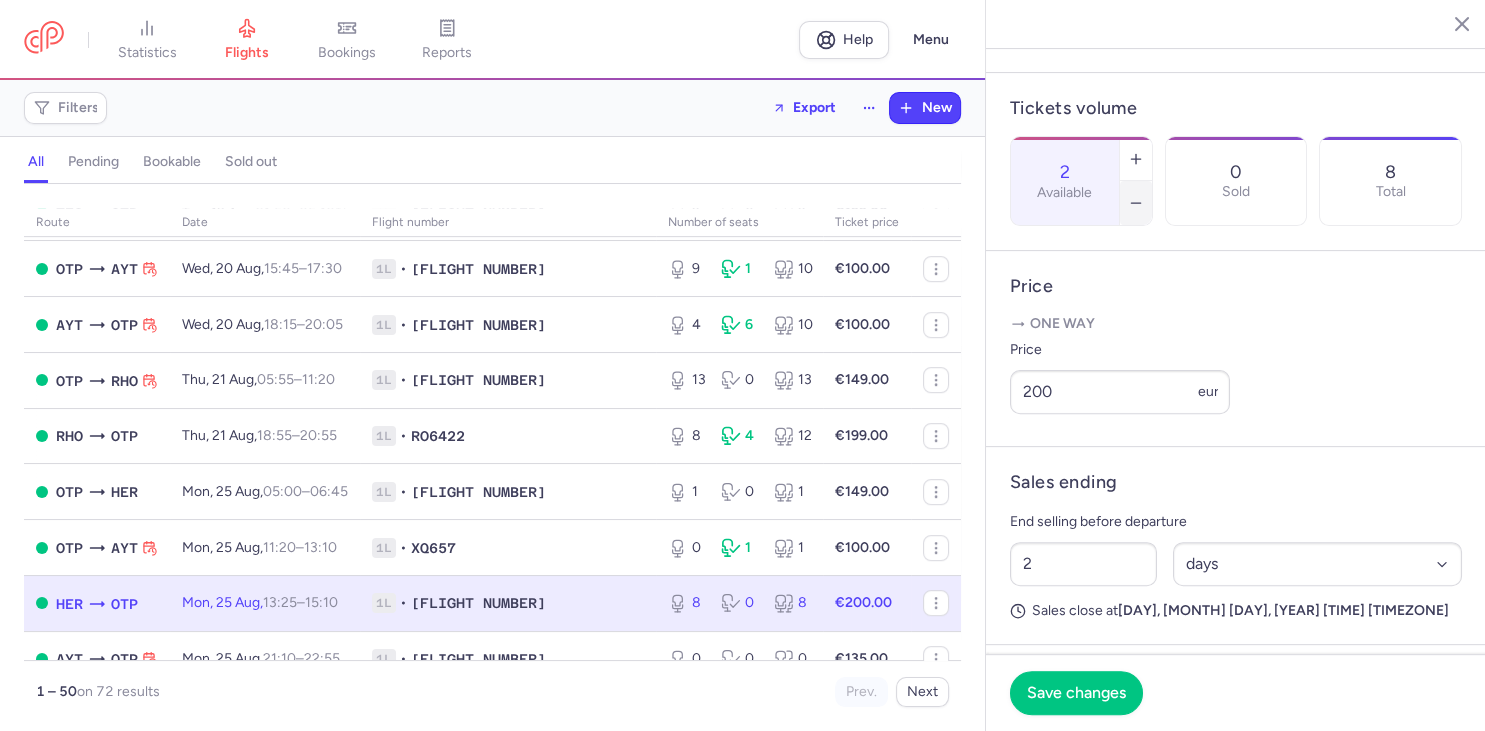click 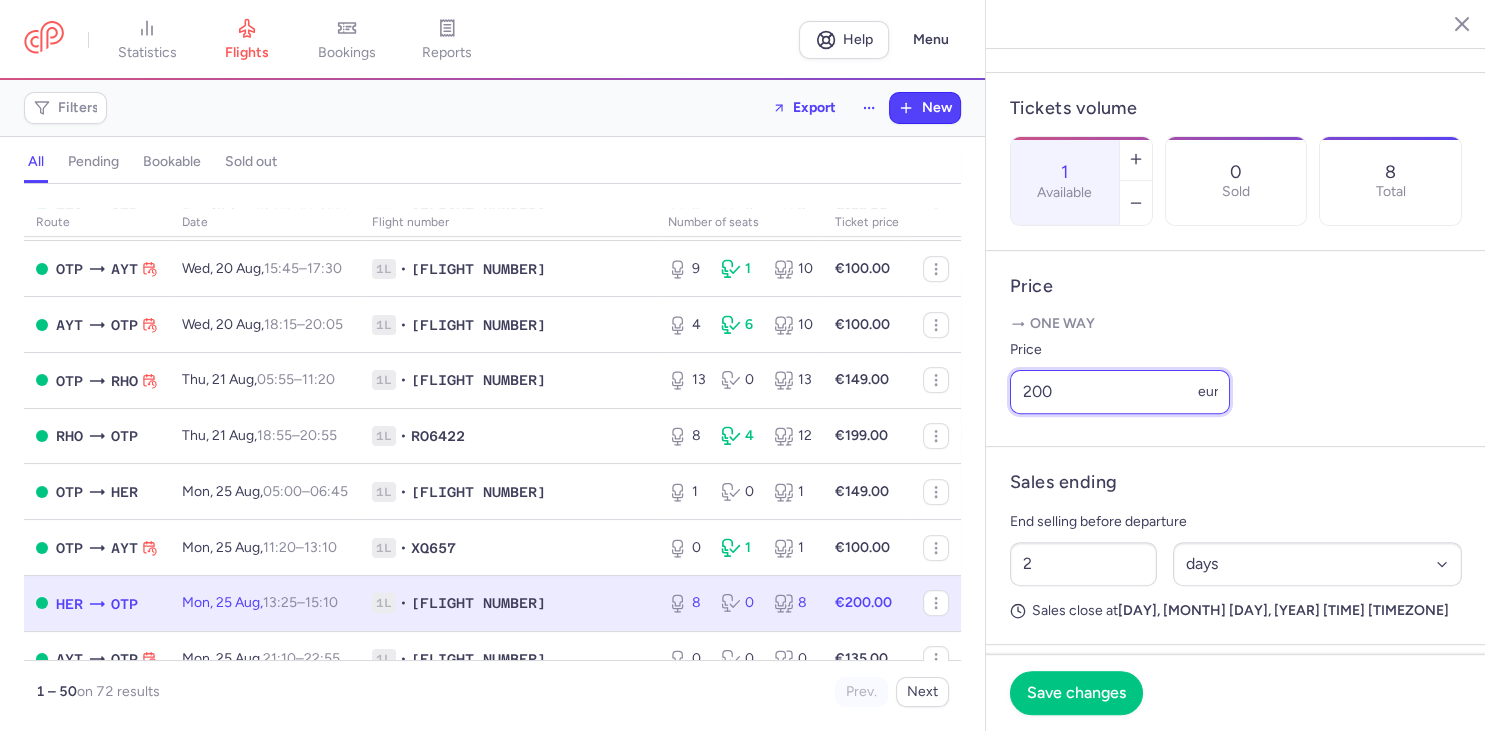 drag, startPoint x: 1058, startPoint y: 344, endPoint x: 891, endPoint y: 342, distance: 167.01198 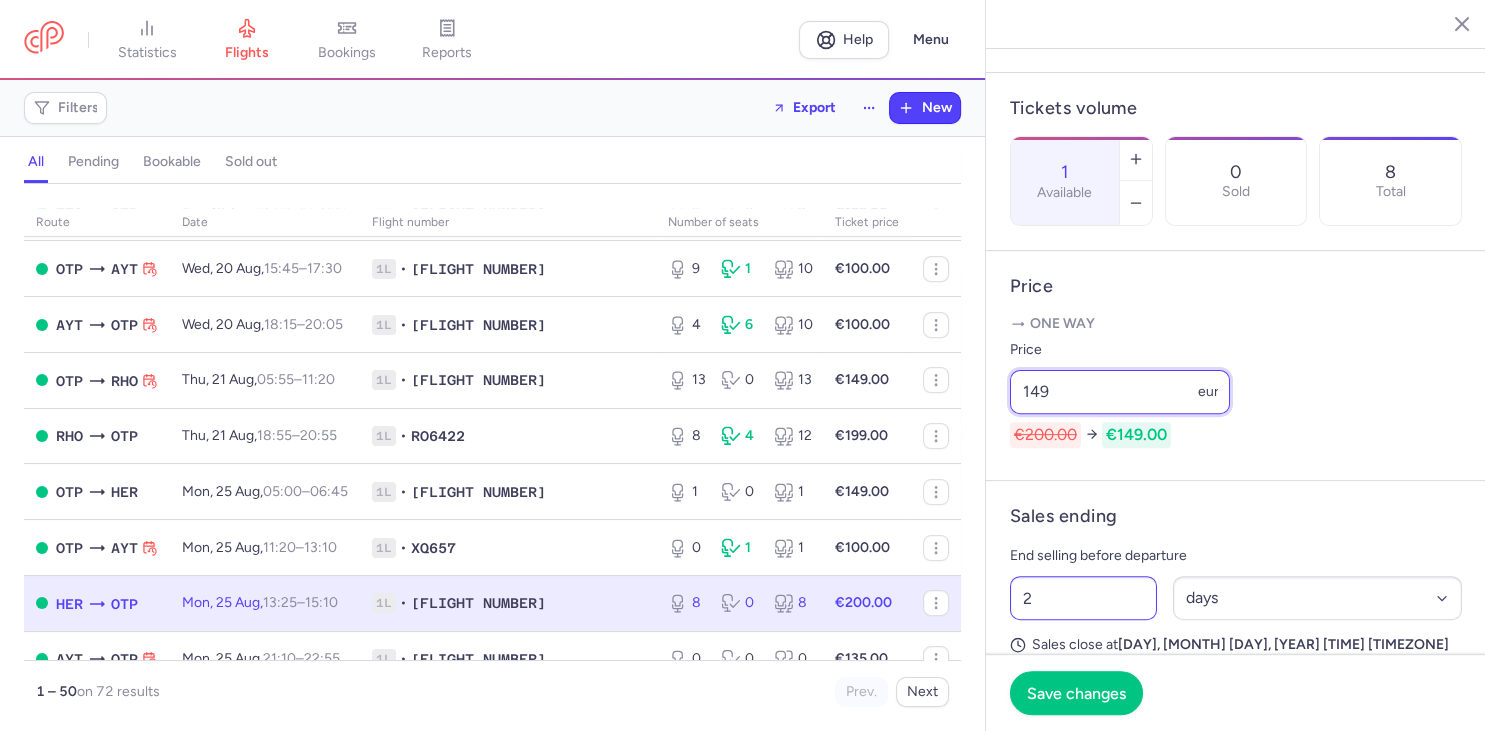 type on "149" 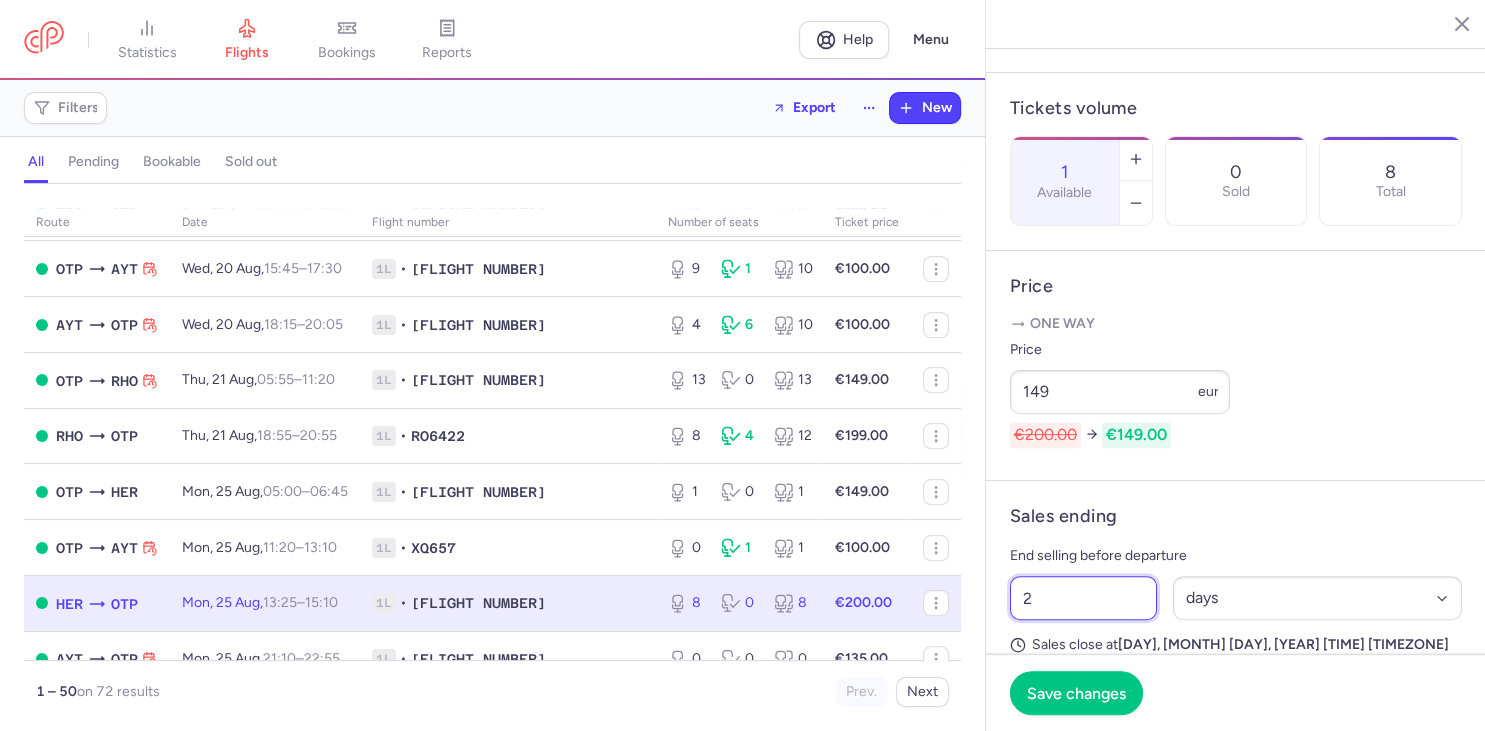 click on "2" at bounding box center (1083, 598) 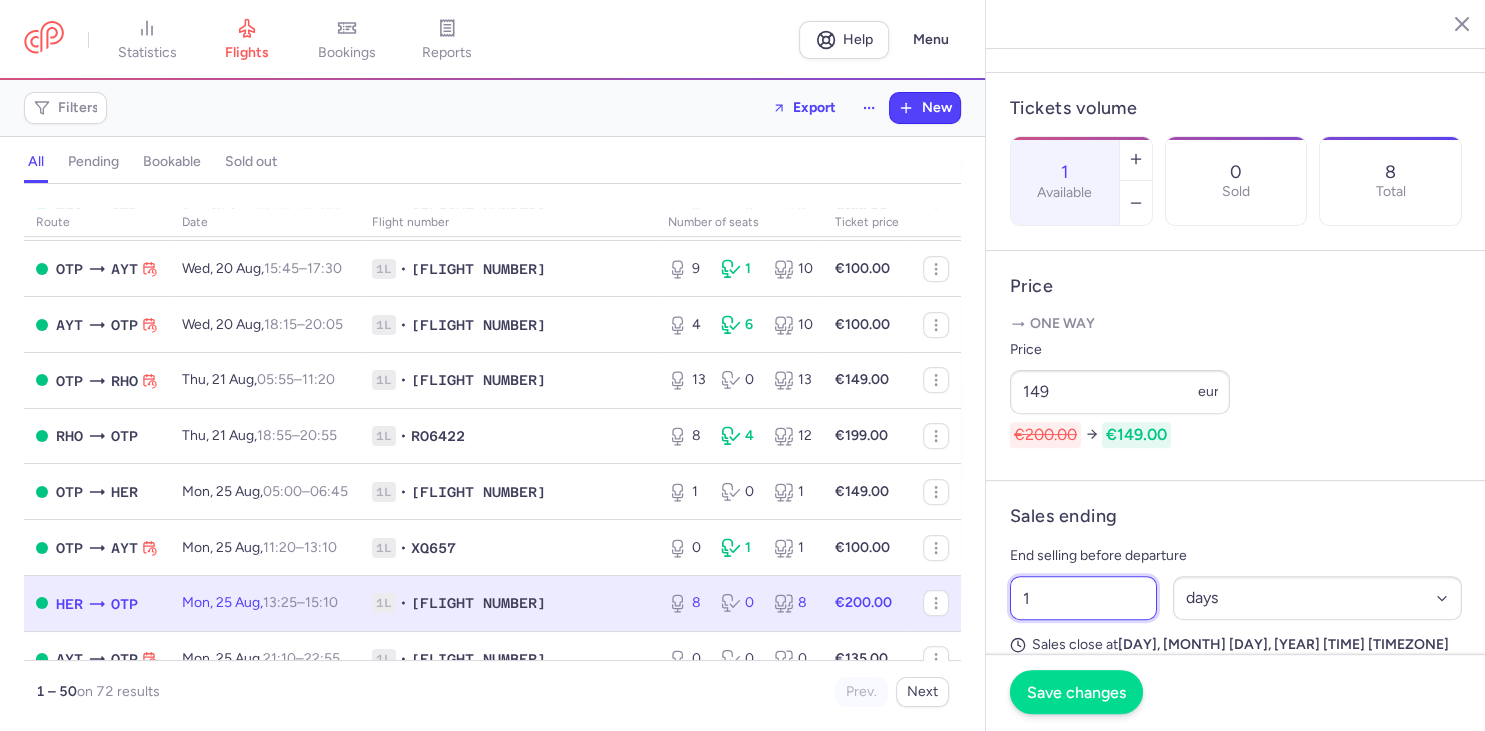 type on "1" 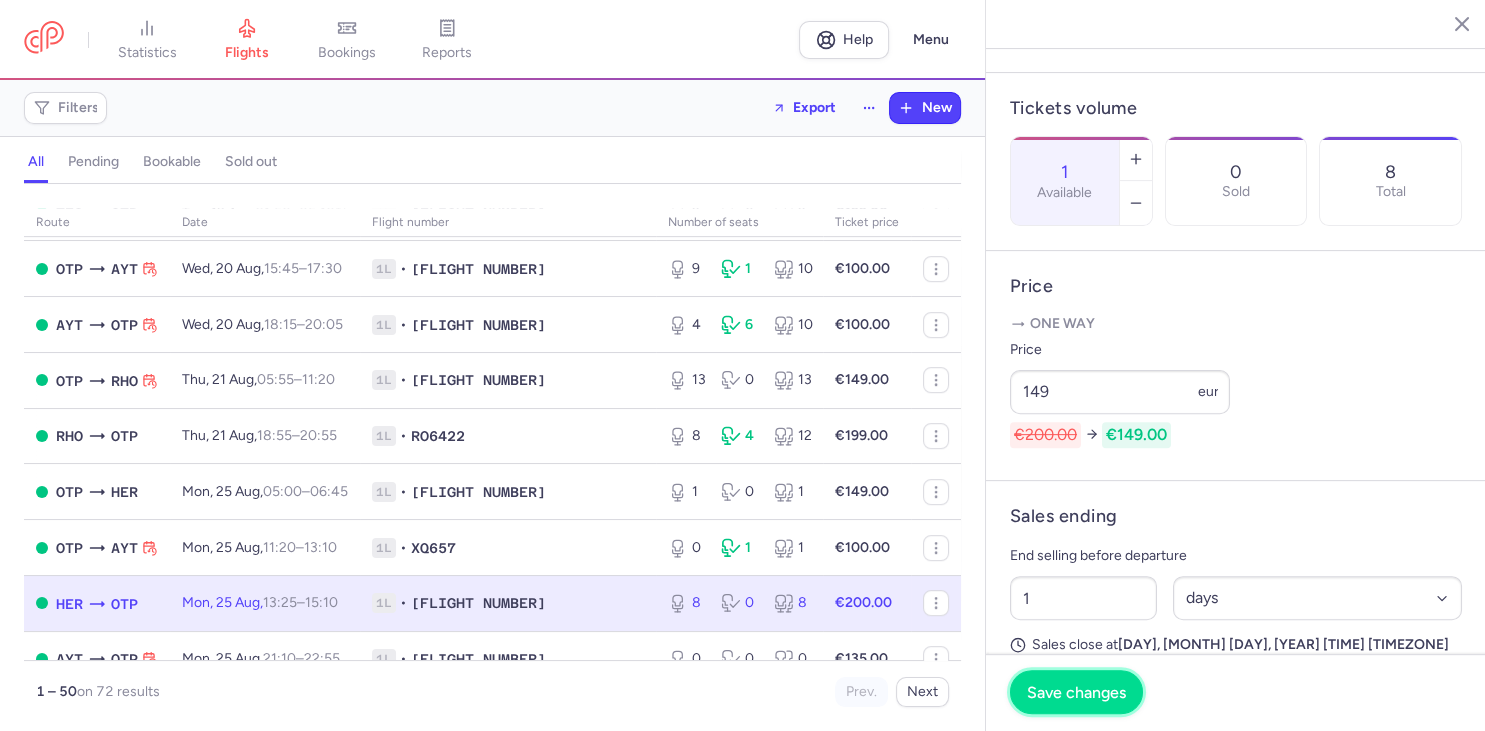 click on "Save changes" at bounding box center [1076, 692] 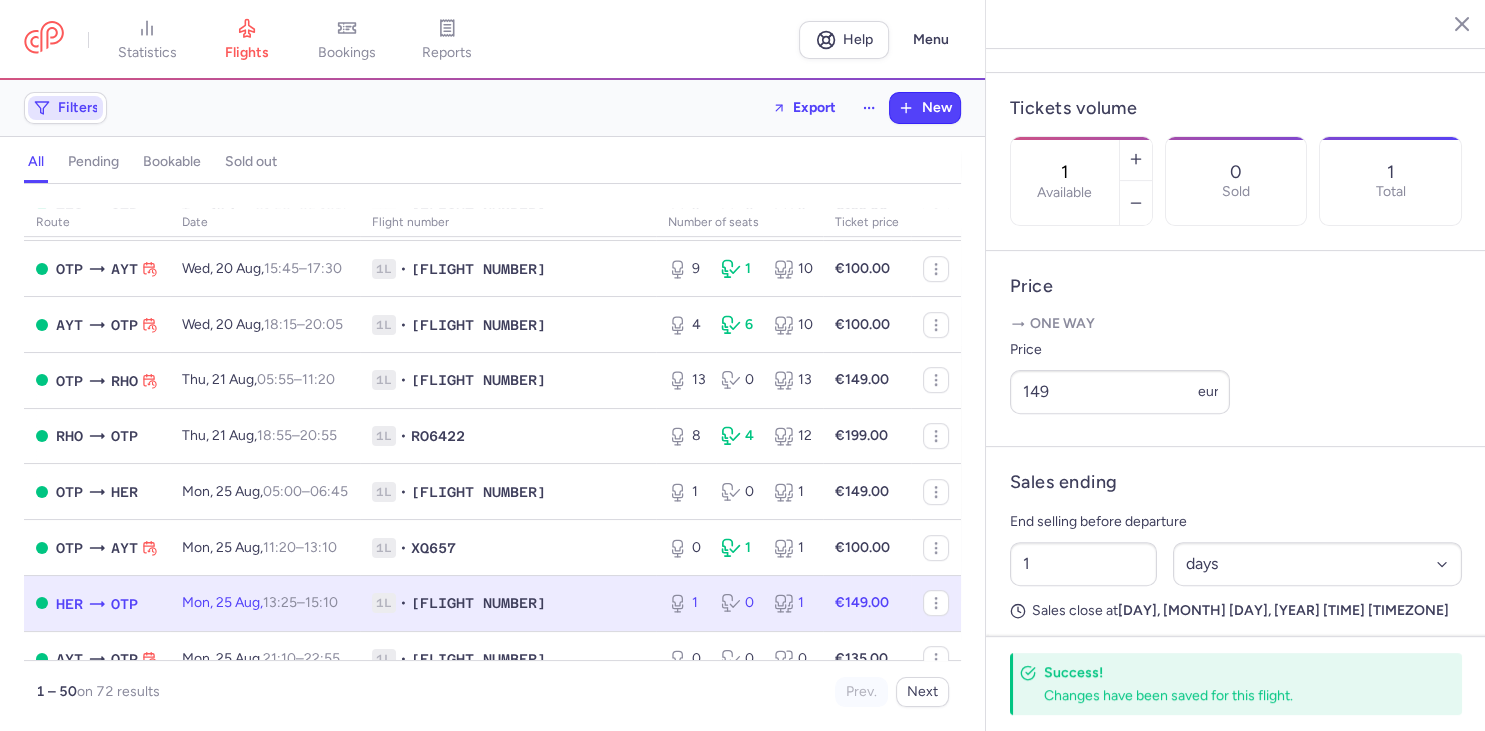 click on "Filters" at bounding box center (78, 108) 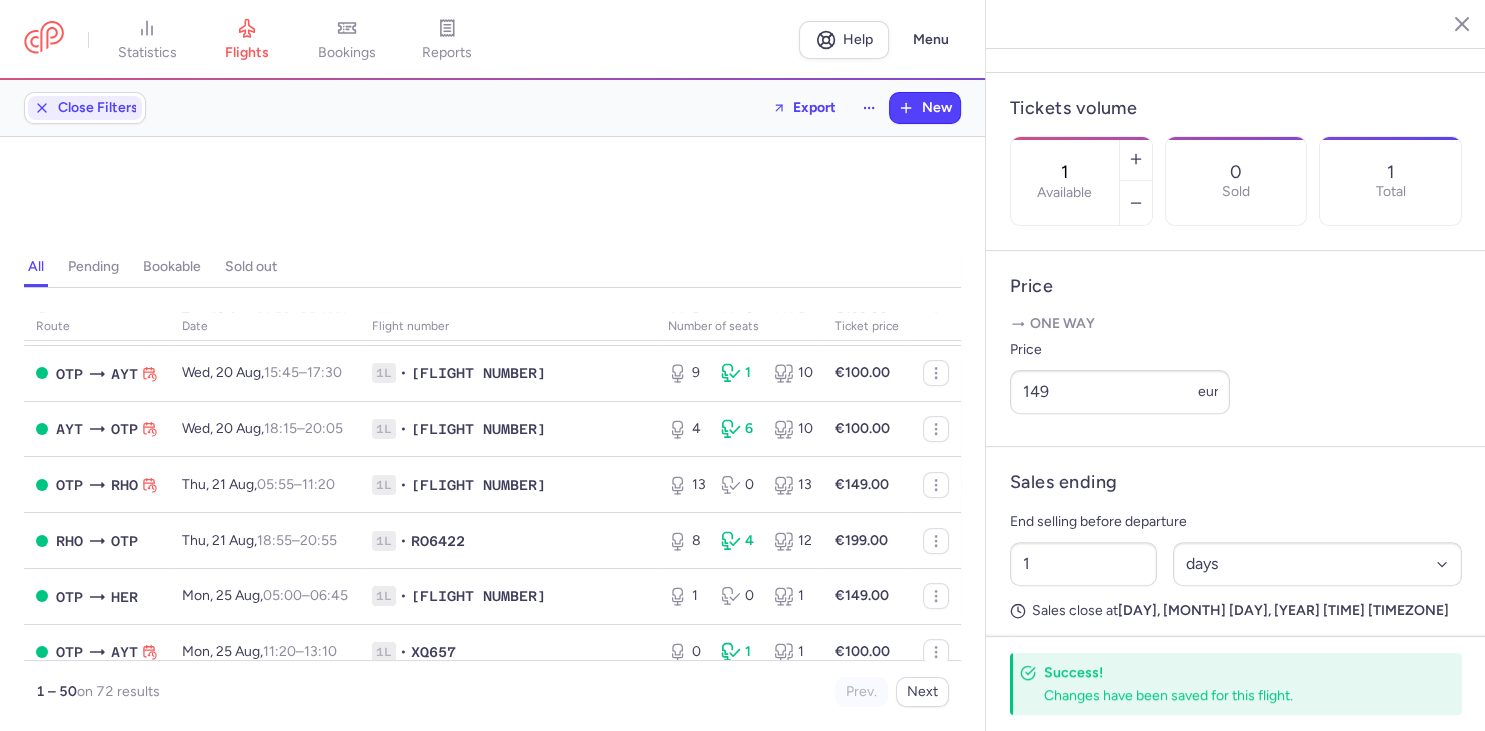scroll, scrollTop: 0, scrollLeft: 0, axis: both 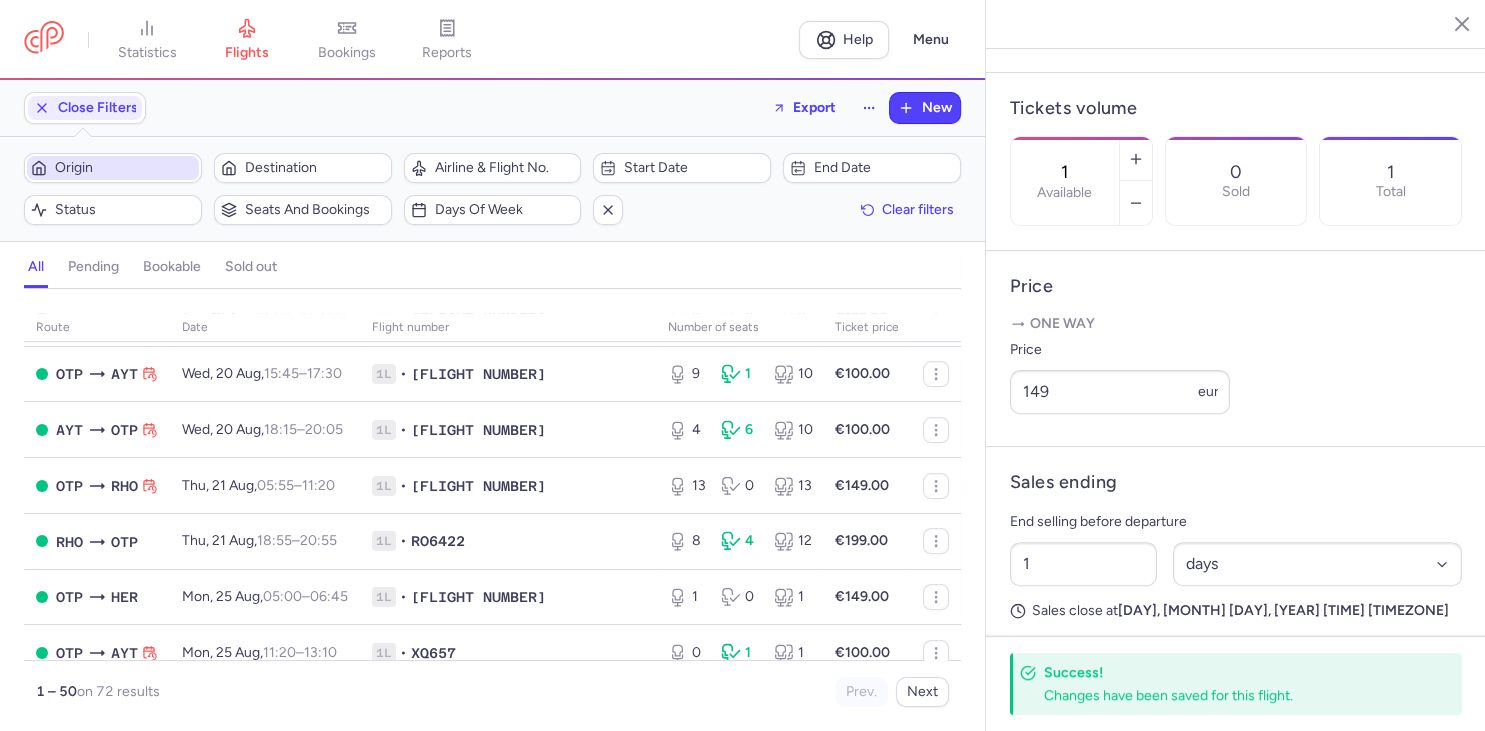 click on "Origin" at bounding box center [125, 168] 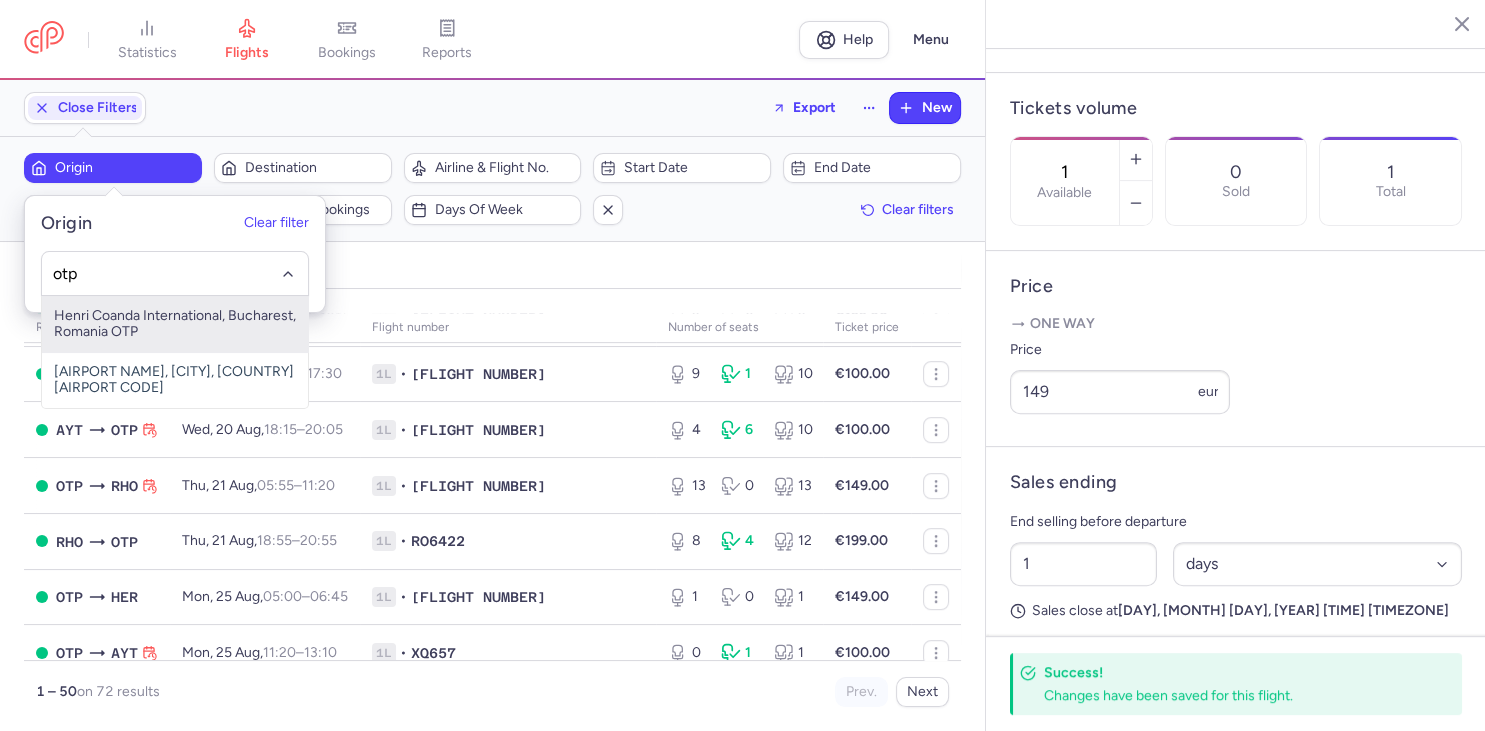 click on "Henri Coanda International, Bucharest, Romania OTP" at bounding box center (175, 324) 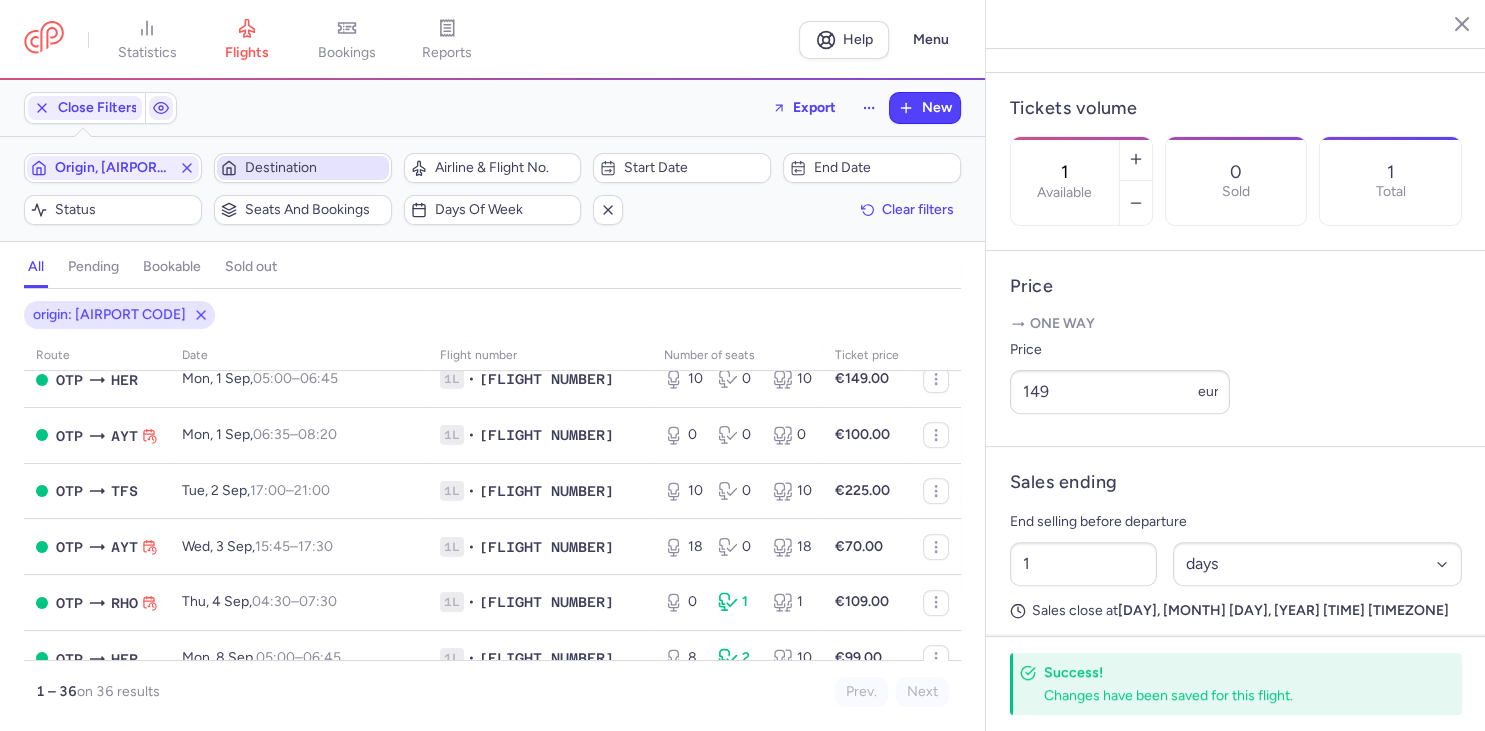 click on "Destination" at bounding box center (315, 168) 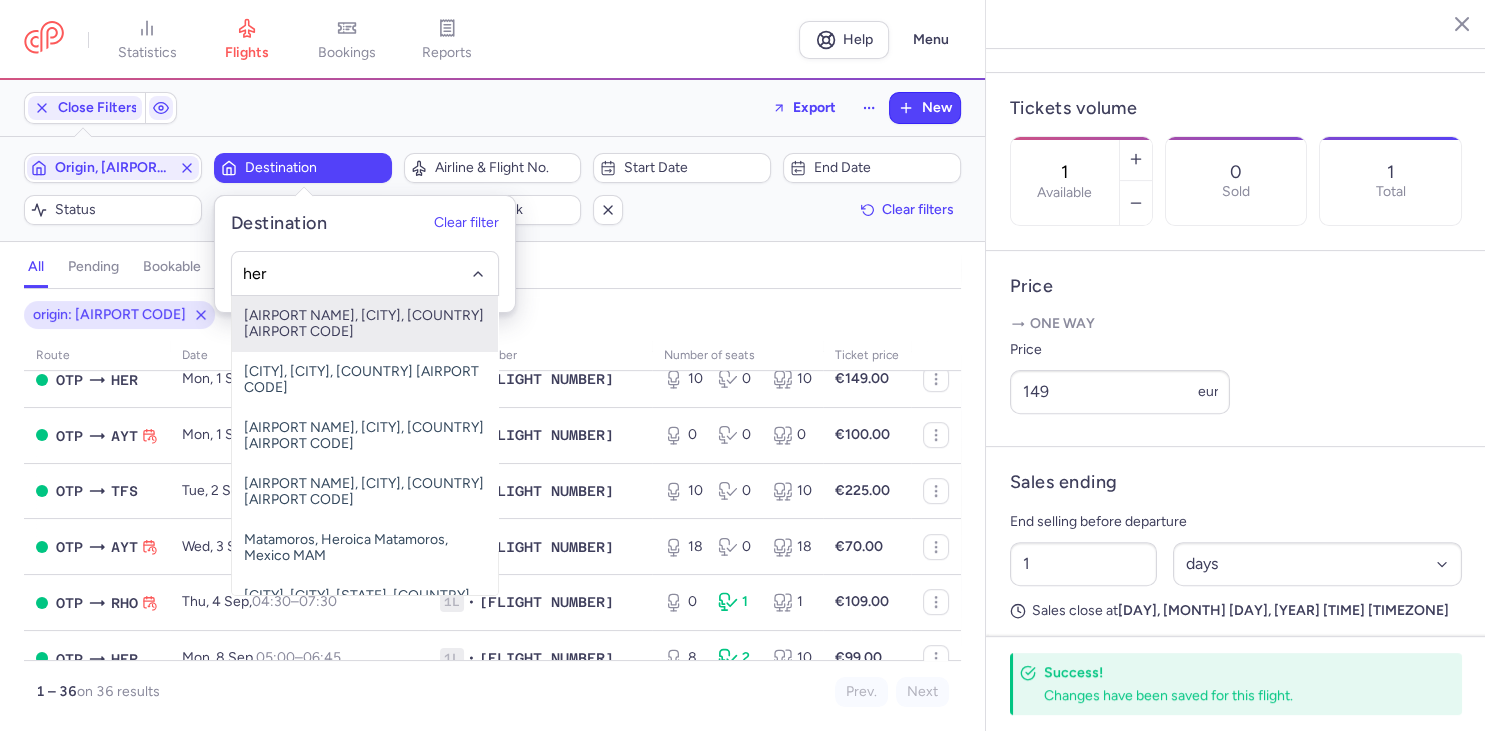click on "[AIRPORT NAME], [CITY], [COUNTRY] [AIRPORT CODE]" at bounding box center [365, 324] 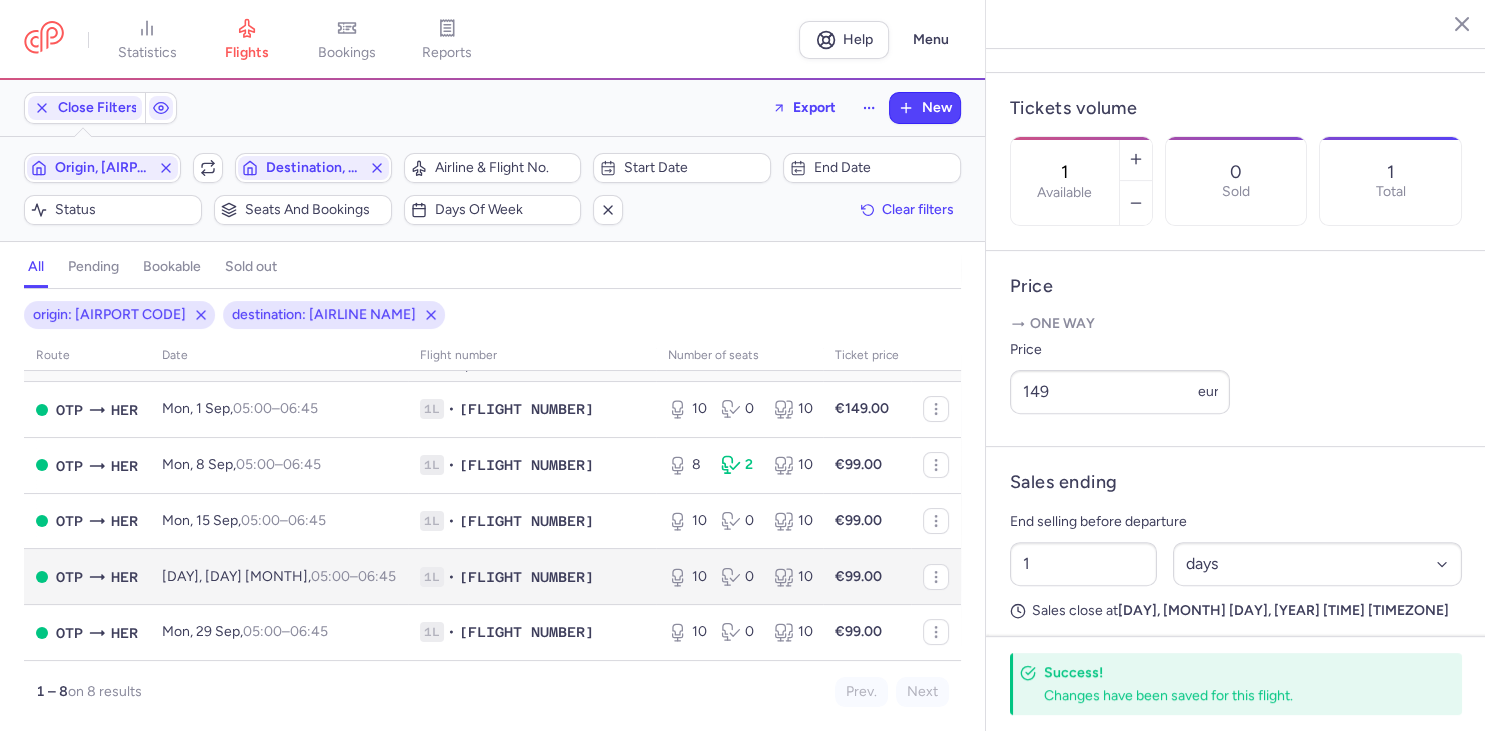 scroll, scrollTop: 0, scrollLeft: 0, axis: both 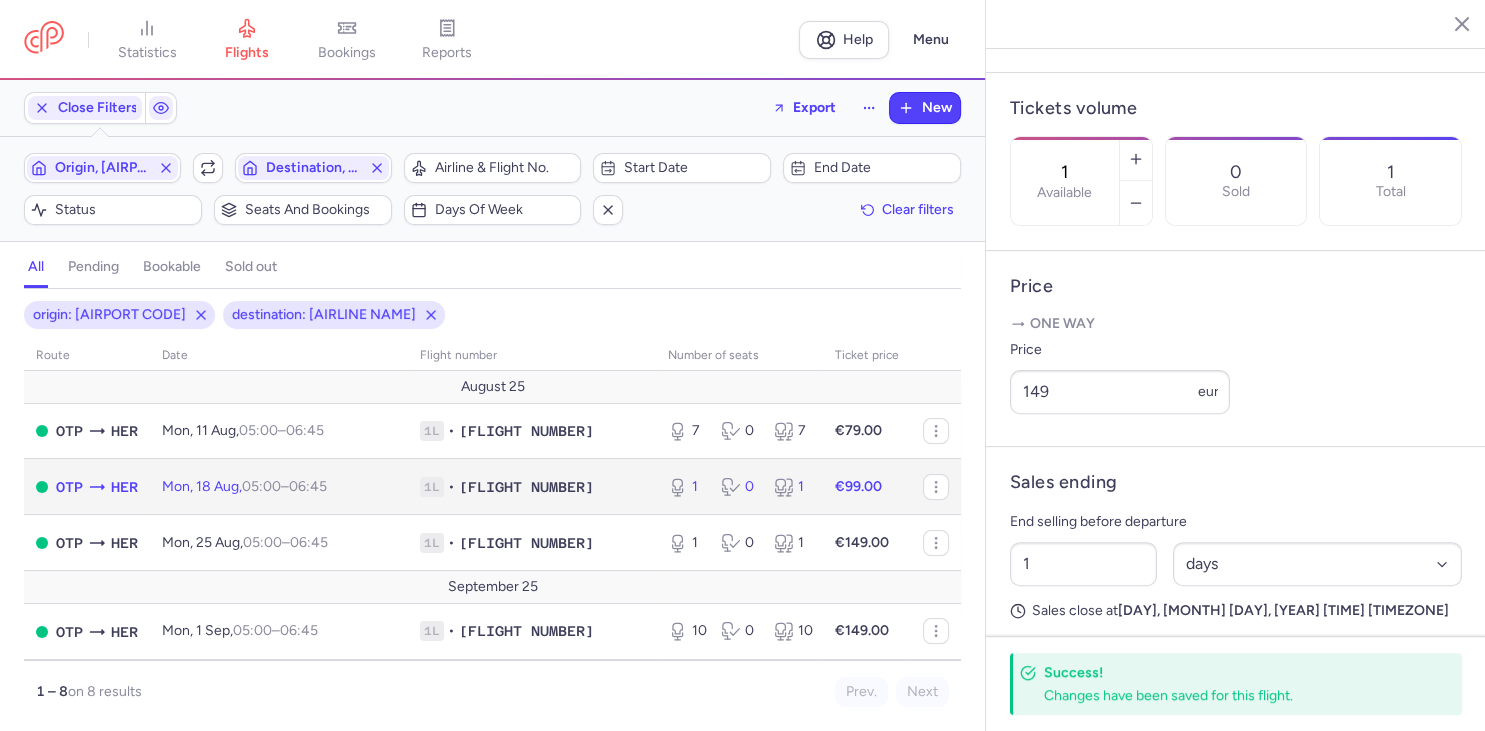 click on "[FLIGHT DETAILS] [FLIGHT NUMBER]" at bounding box center (532, 487) 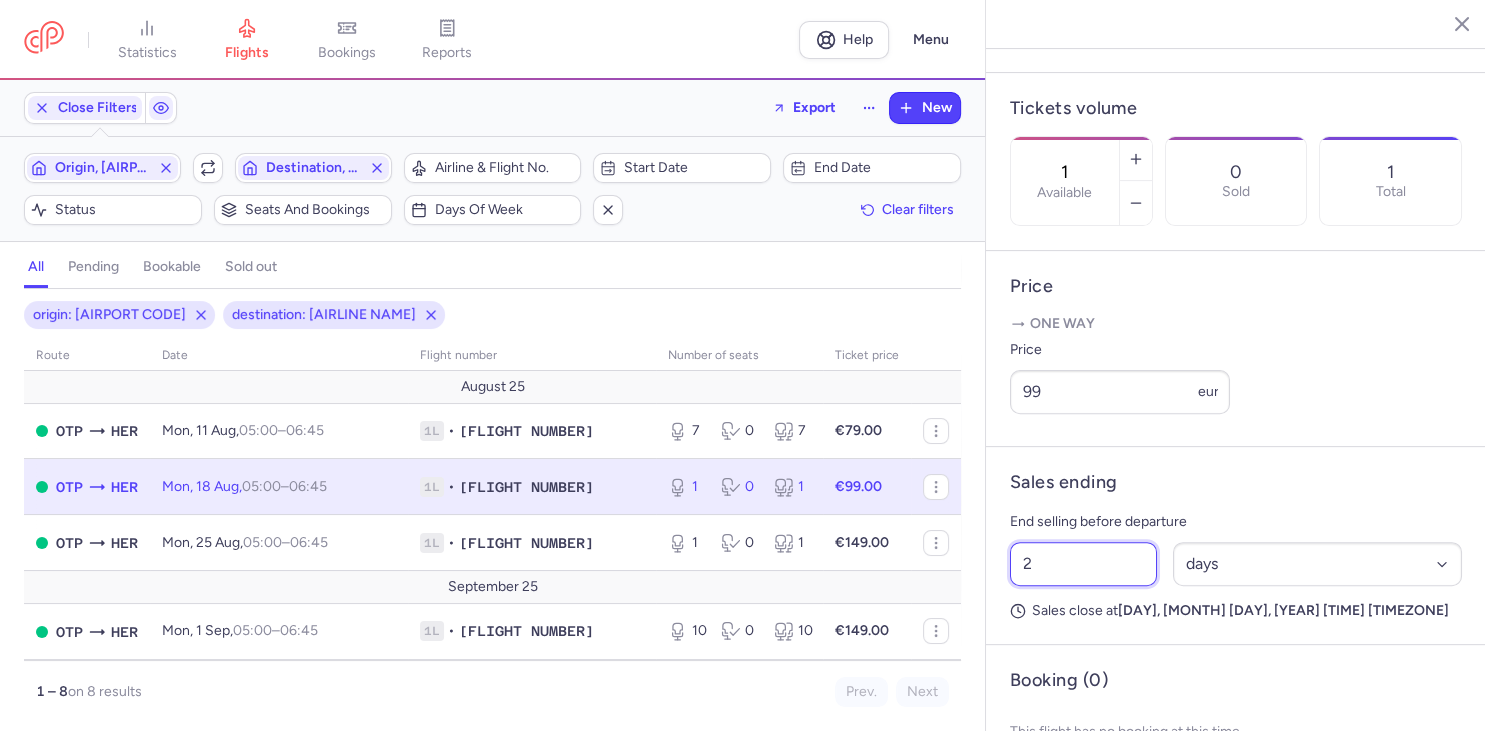 click on "2" at bounding box center (1083, 564) 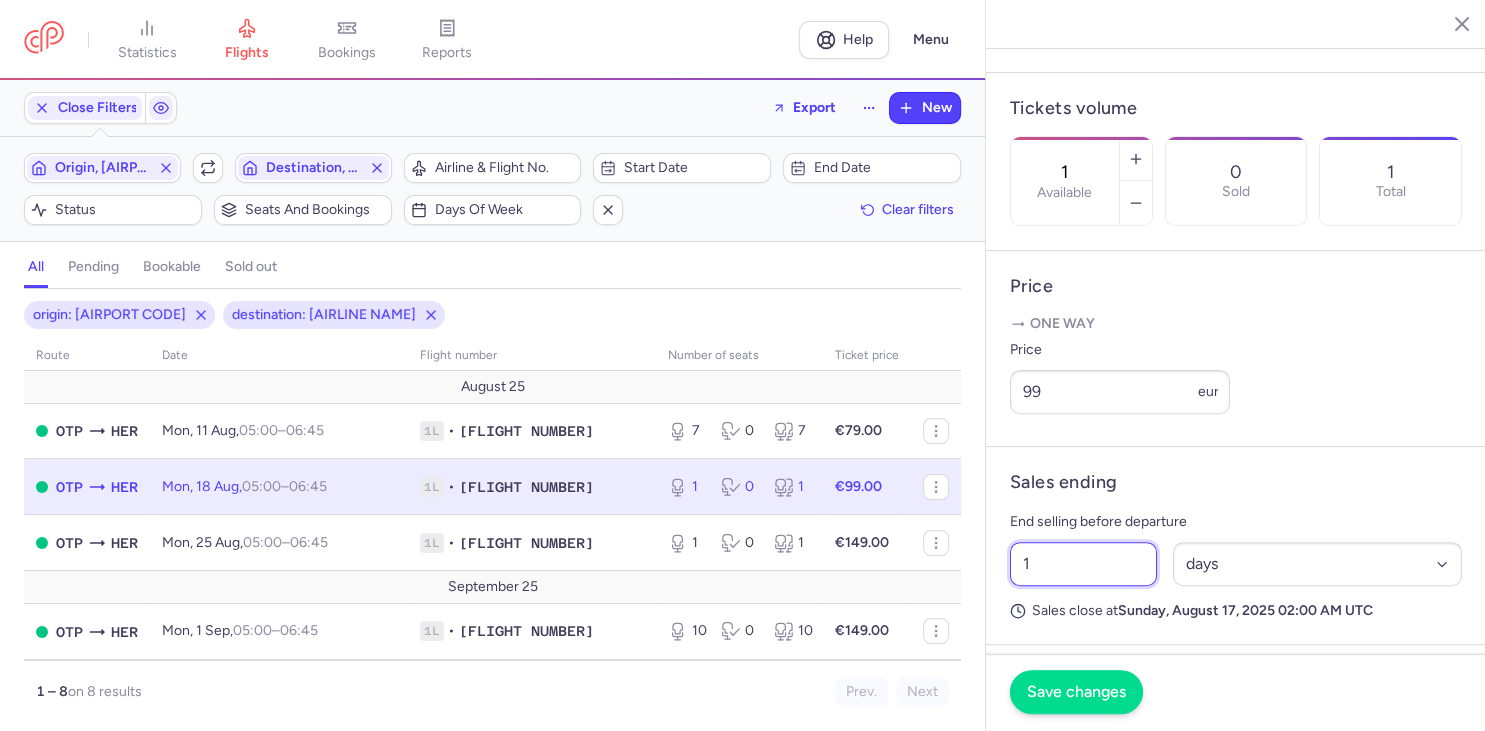 type on "1" 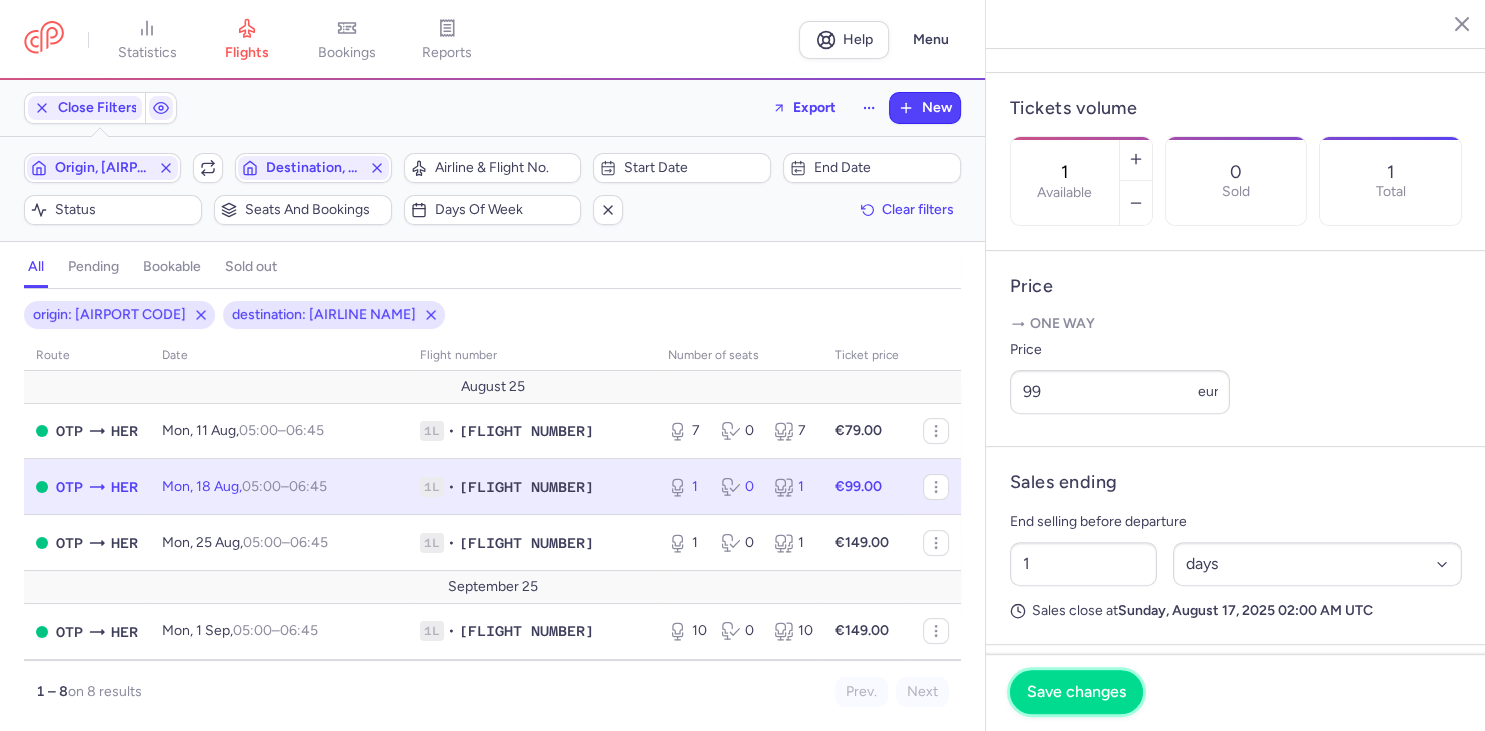 click on "Save changes" at bounding box center [1076, 692] 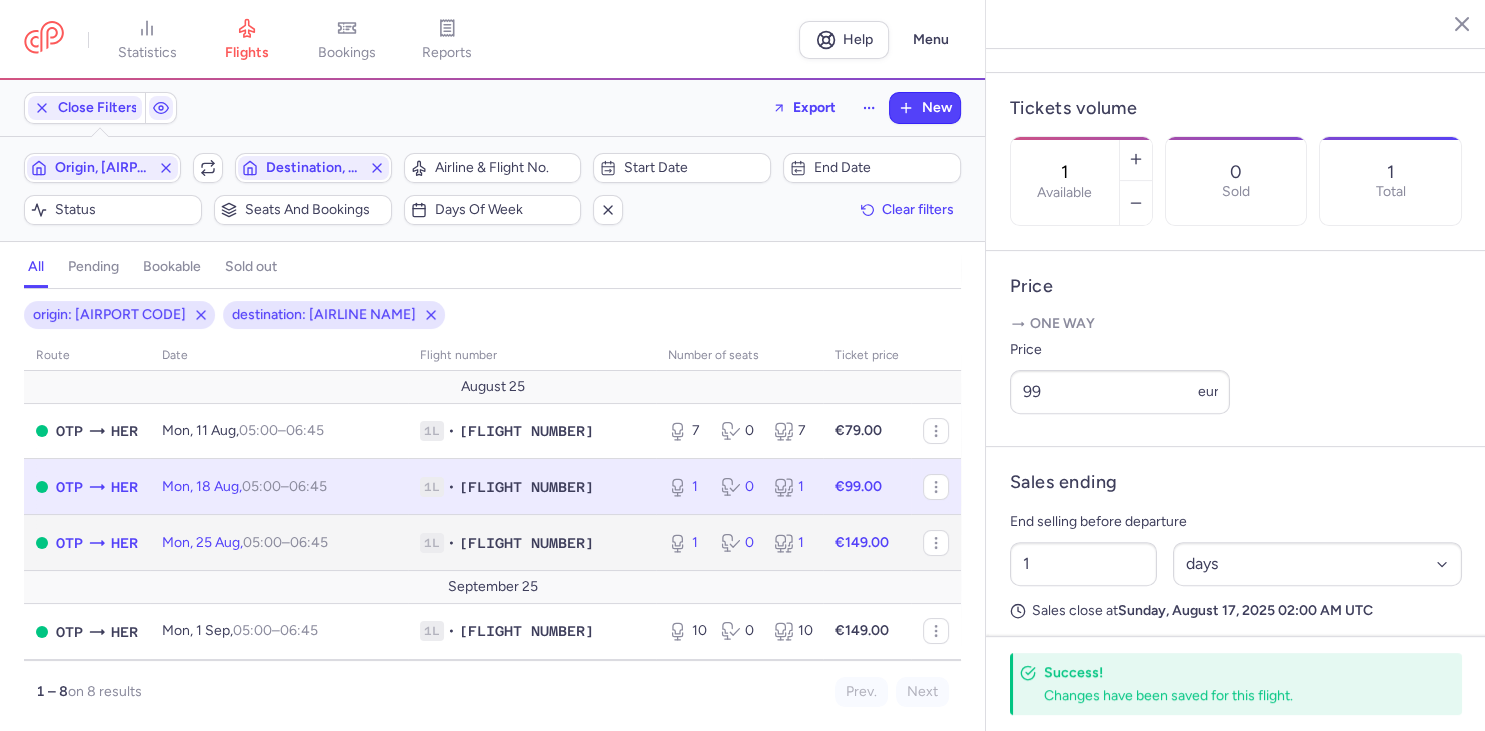 click on "[DAY], [DAY] [MONTH],  [TIME]  –  [TIME]  +0" at bounding box center [279, 543] 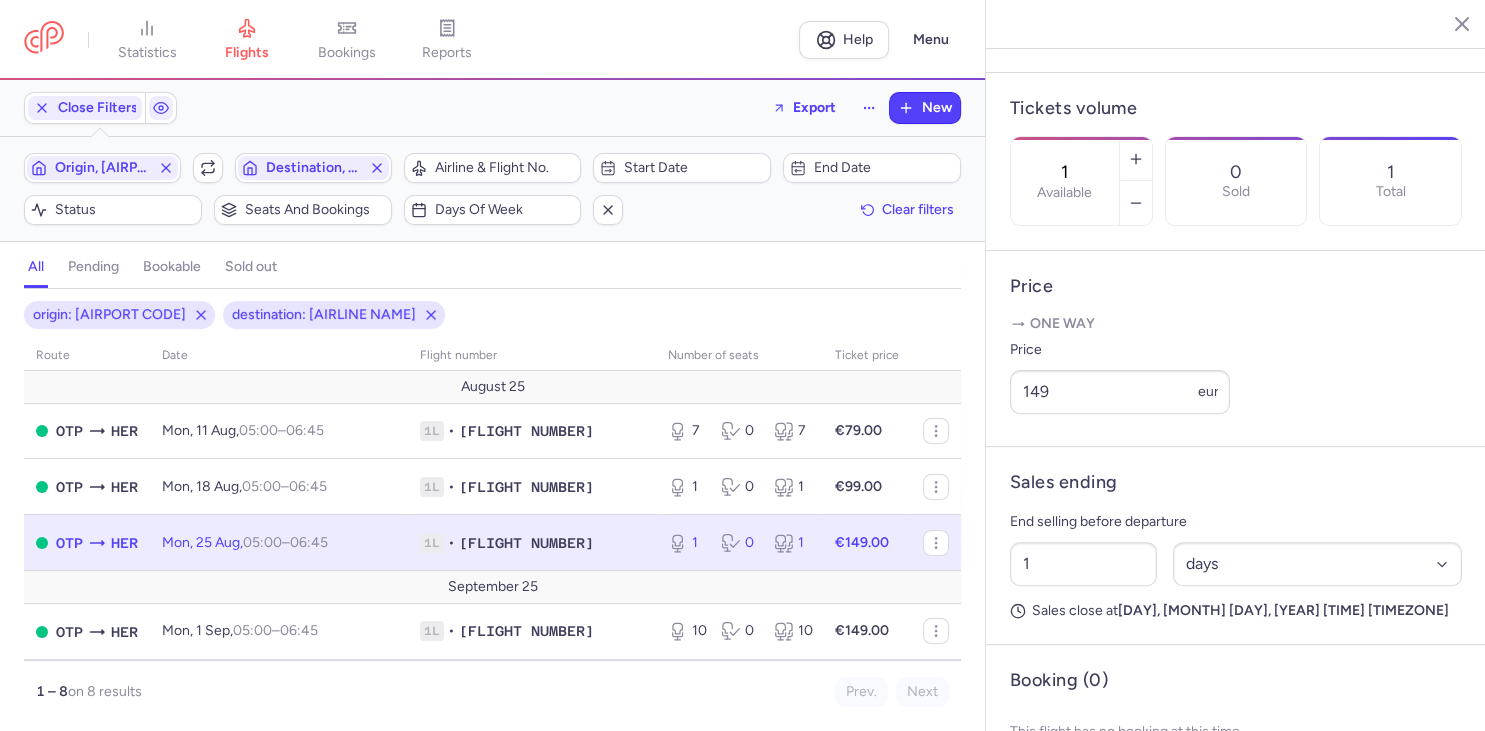scroll, scrollTop: 115, scrollLeft: 0, axis: vertical 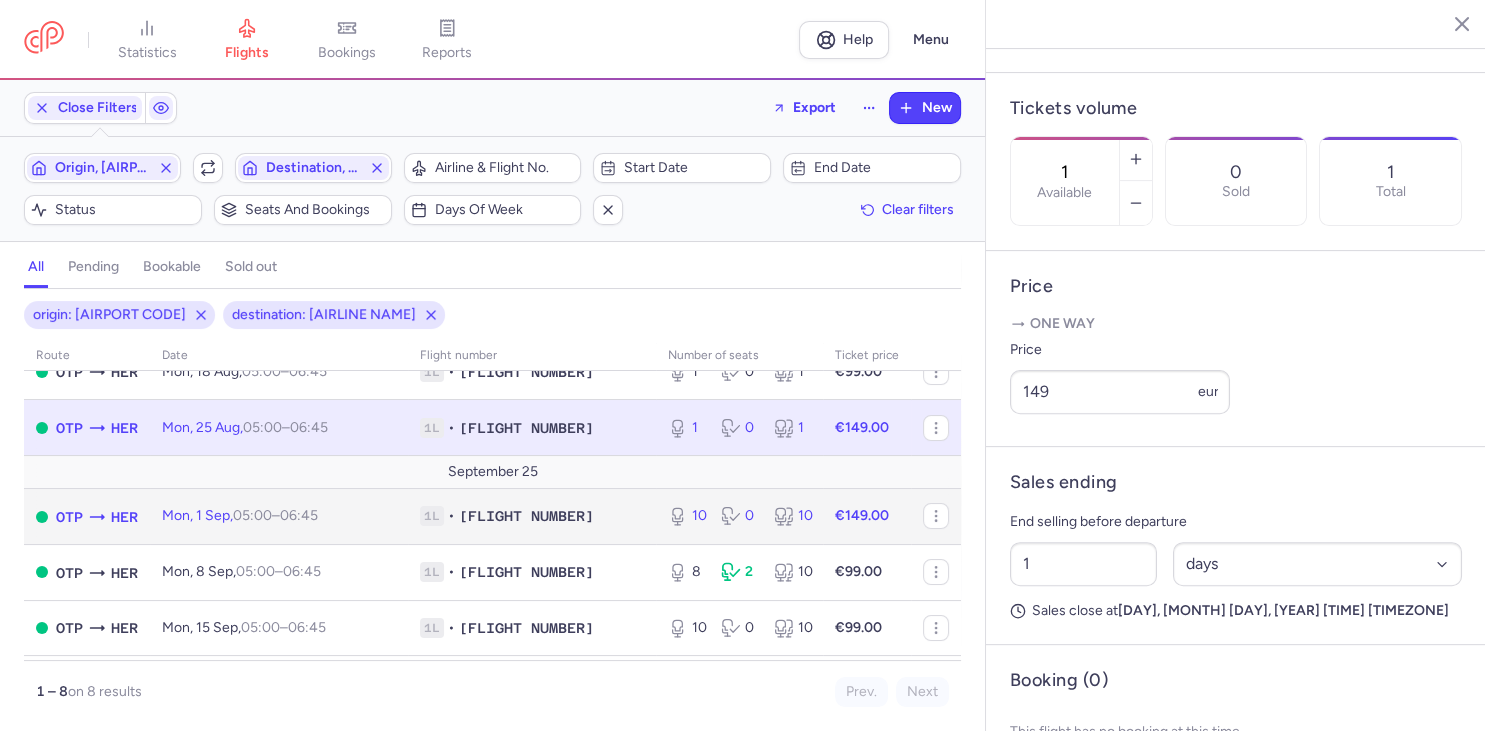 click on "[DAY], [MONTH],  [TIME]  –  [TIME]  +0" at bounding box center (240, 515) 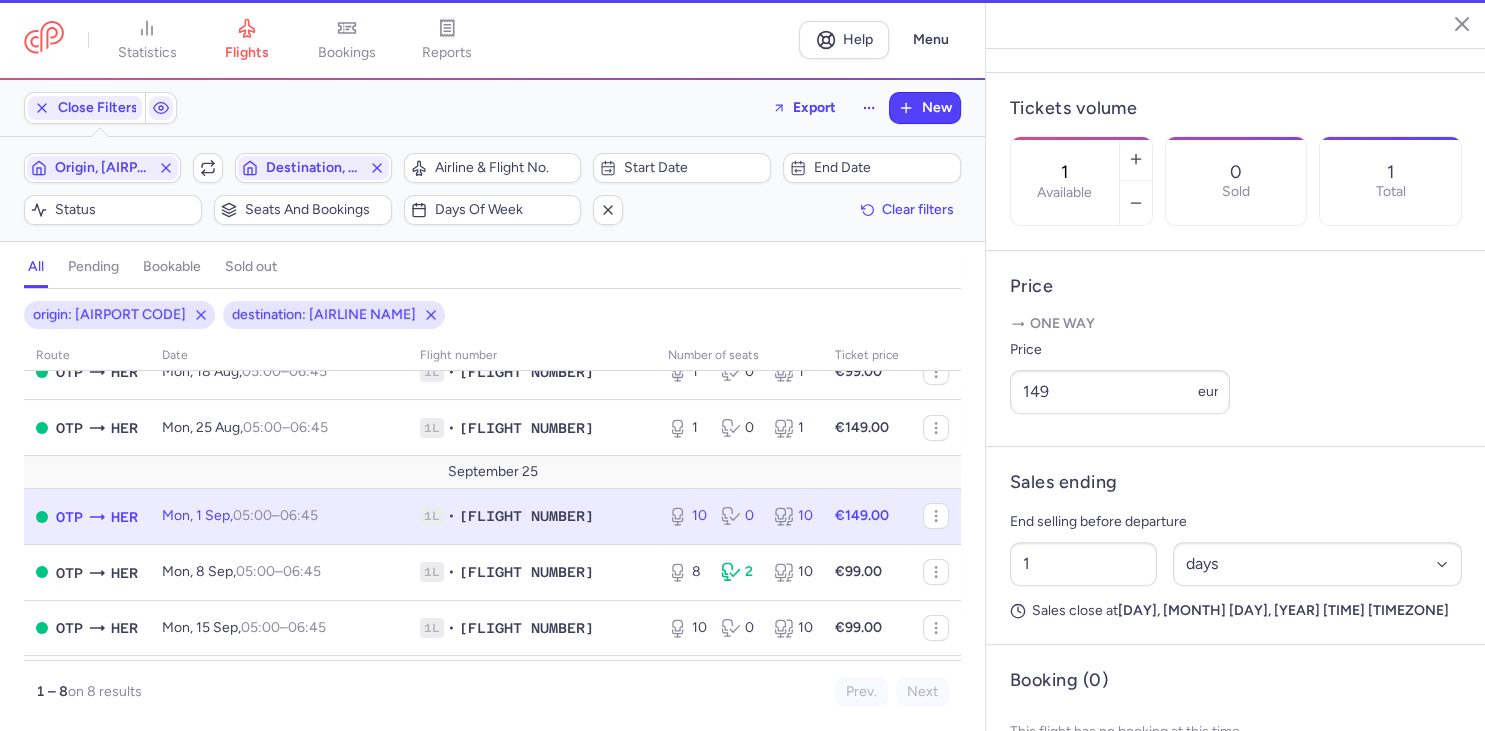 type on "10" 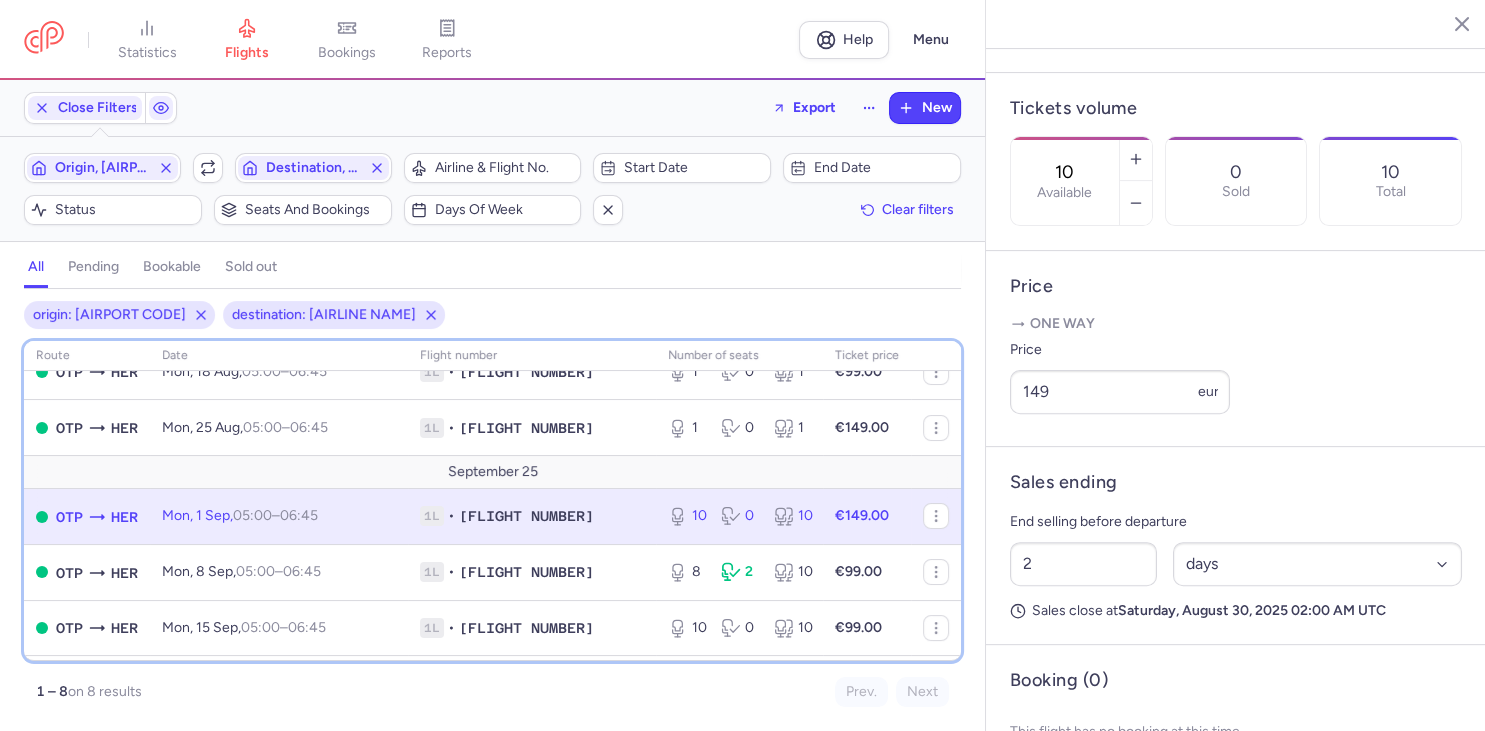 scroll, scrollTop: 114, scrollLeft: 0, axis: vertical 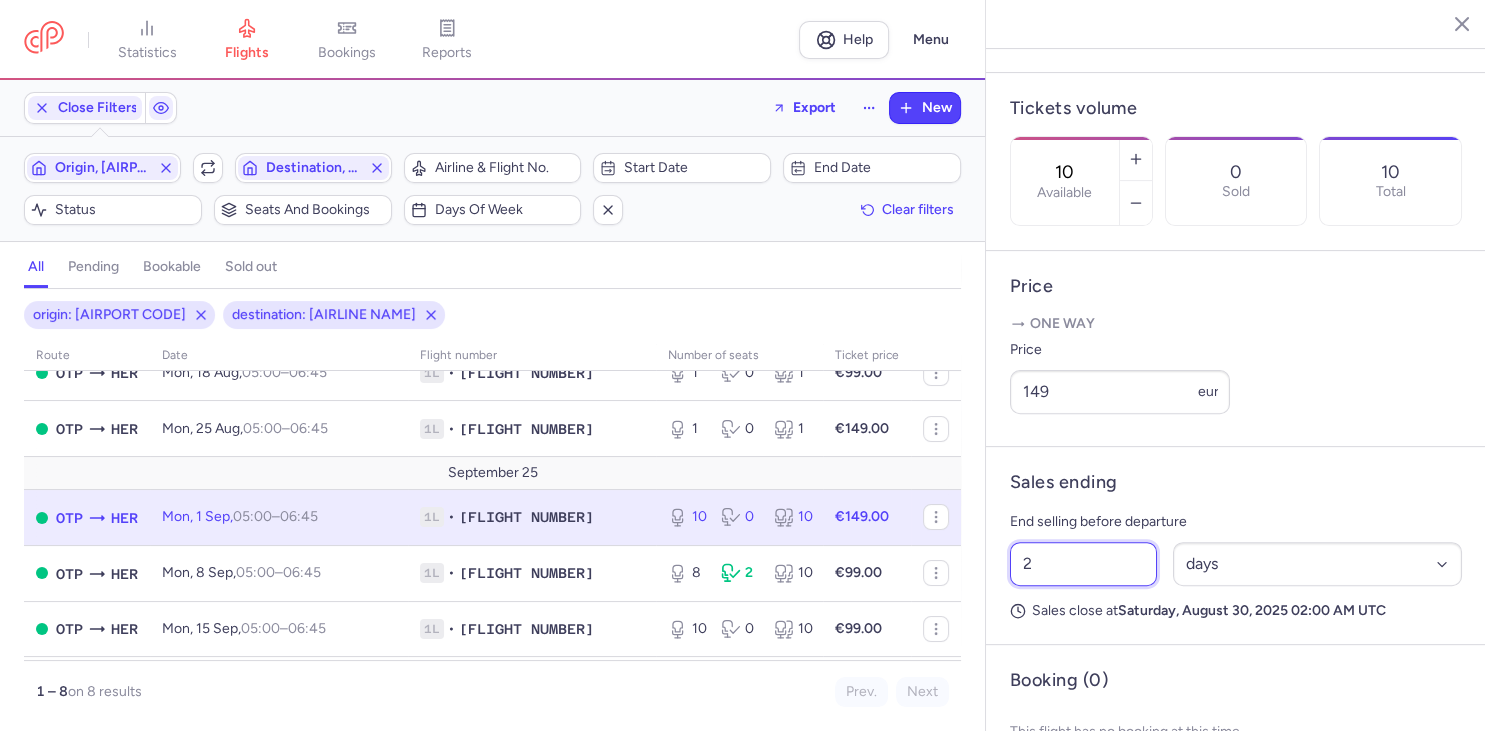 click on "2" at bounding box center [1083, 564] 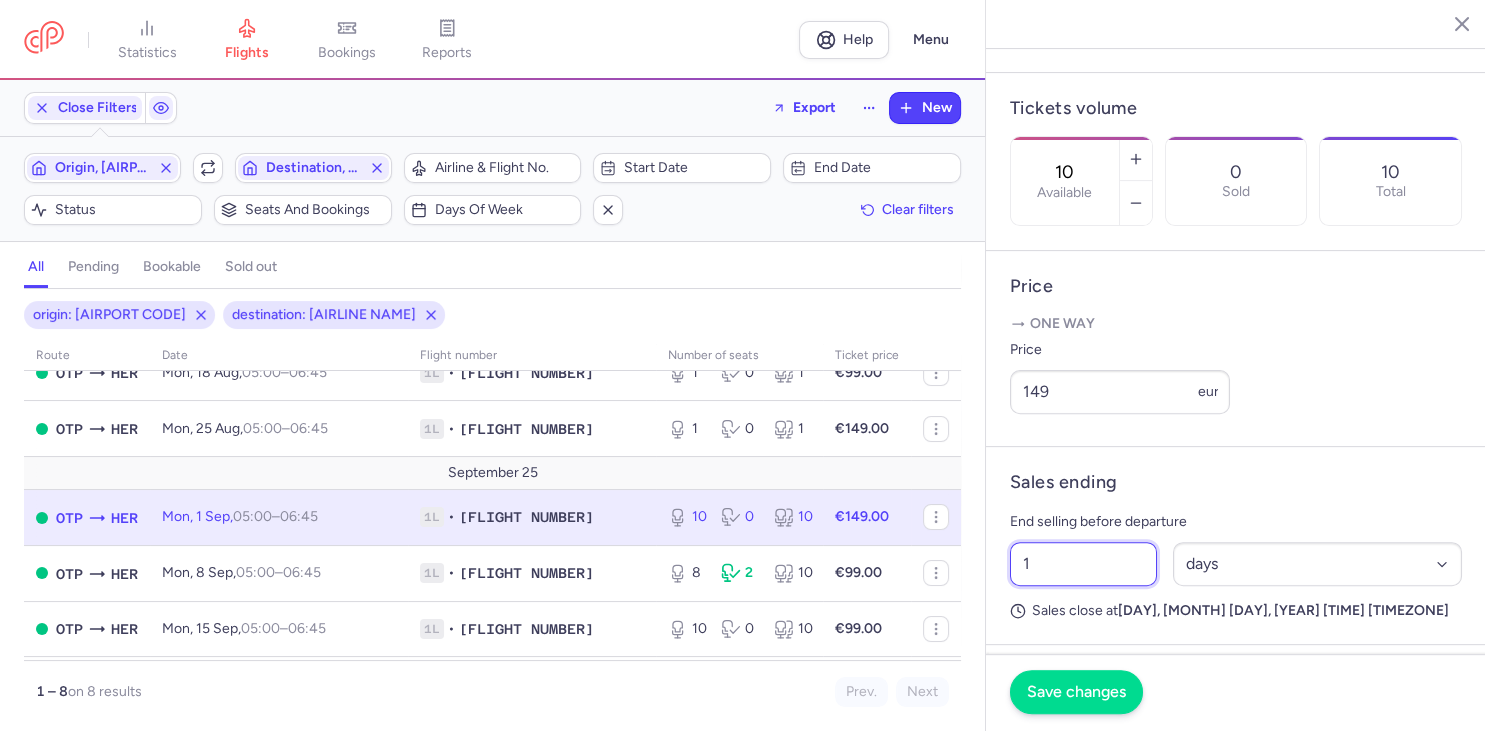 type on "1" 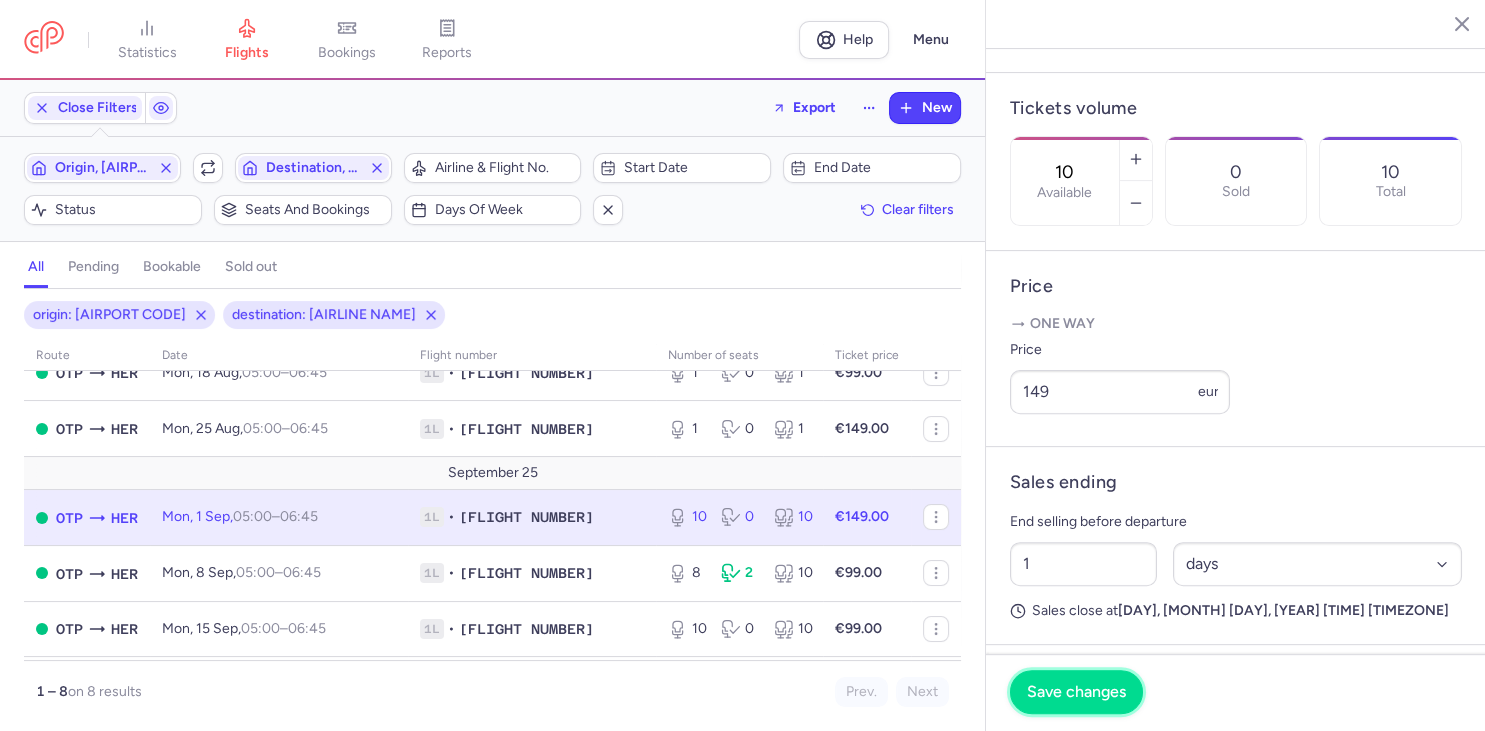 click on "Save changes" at bounding box center (1076, 692) 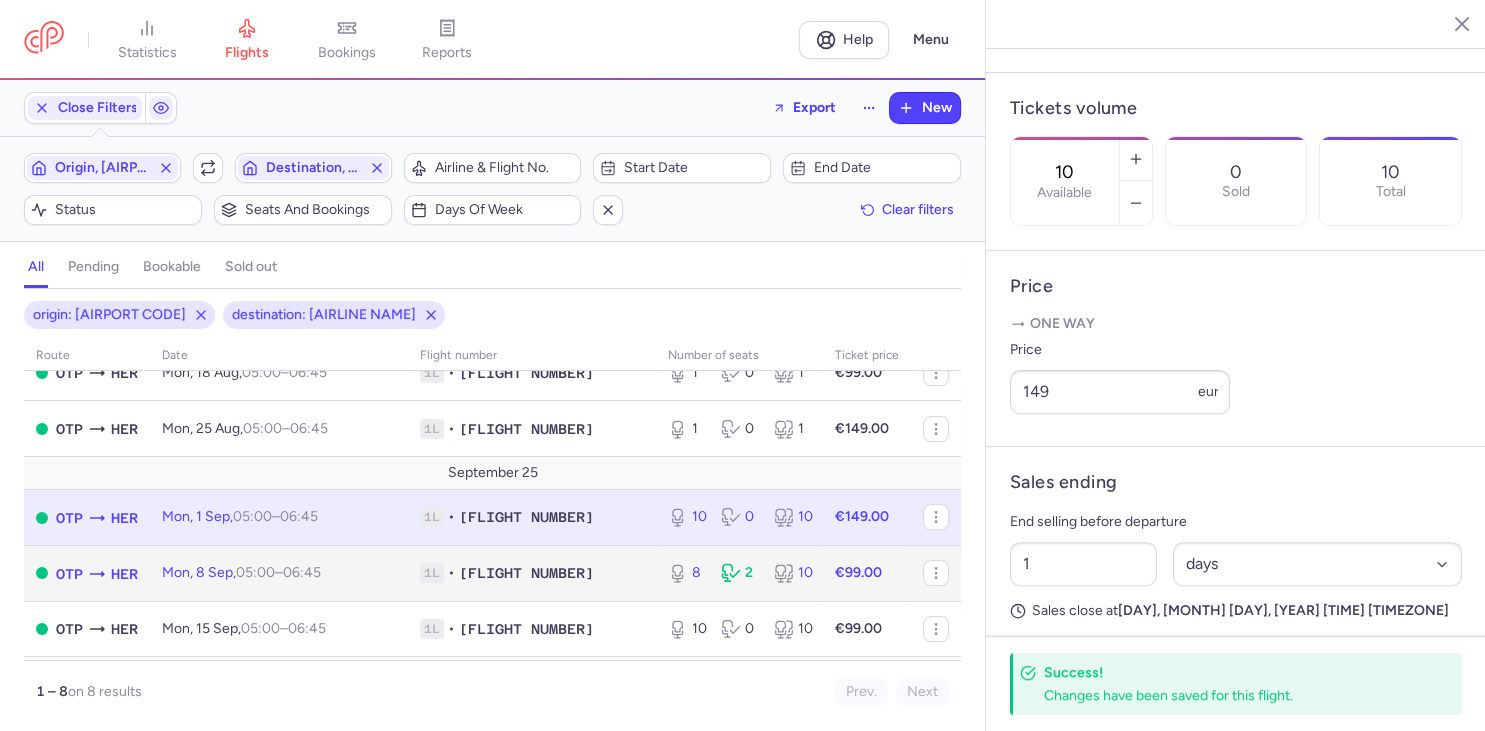 click on "[FLIGHT DETAILS] [FLIGHT NUMBER]" at bounding box center [532, 573] 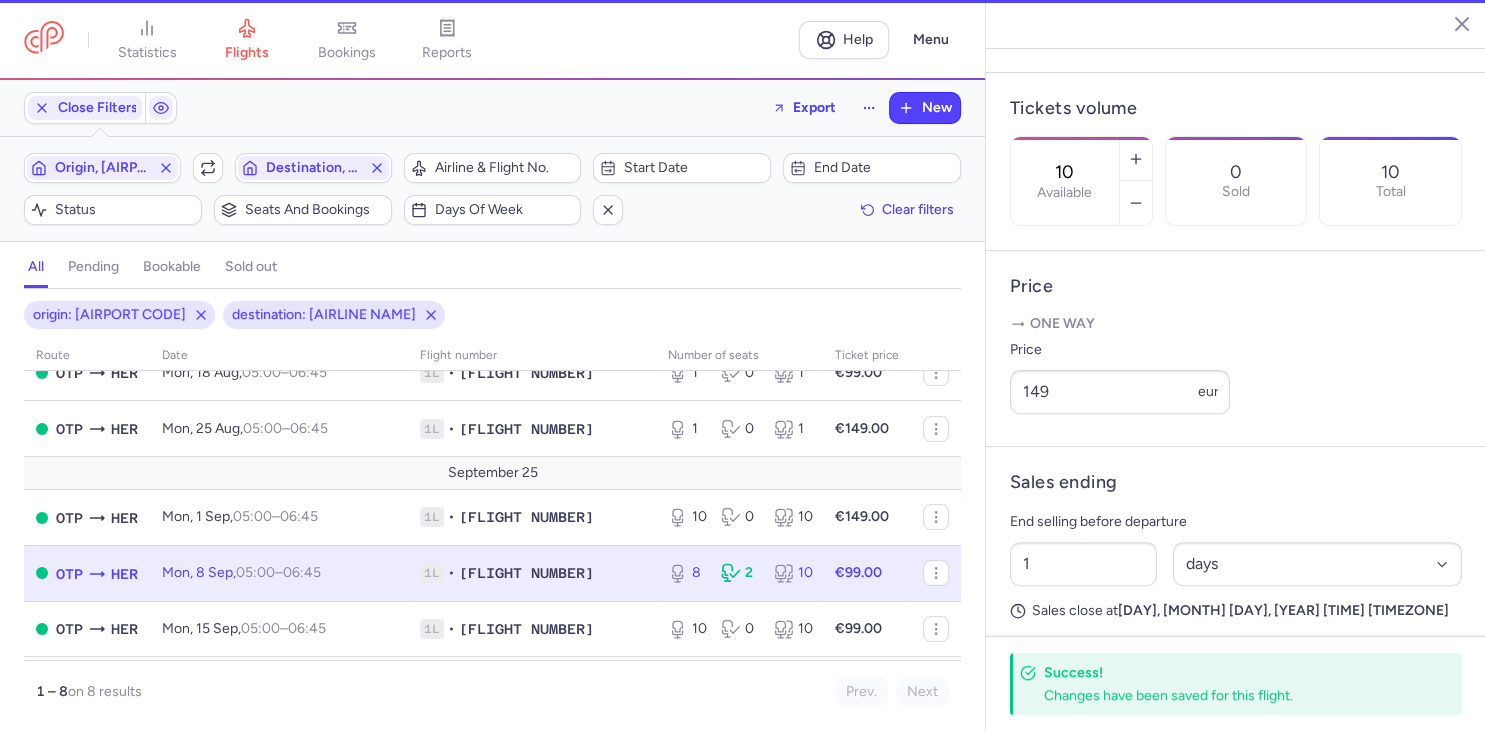 type on "8" 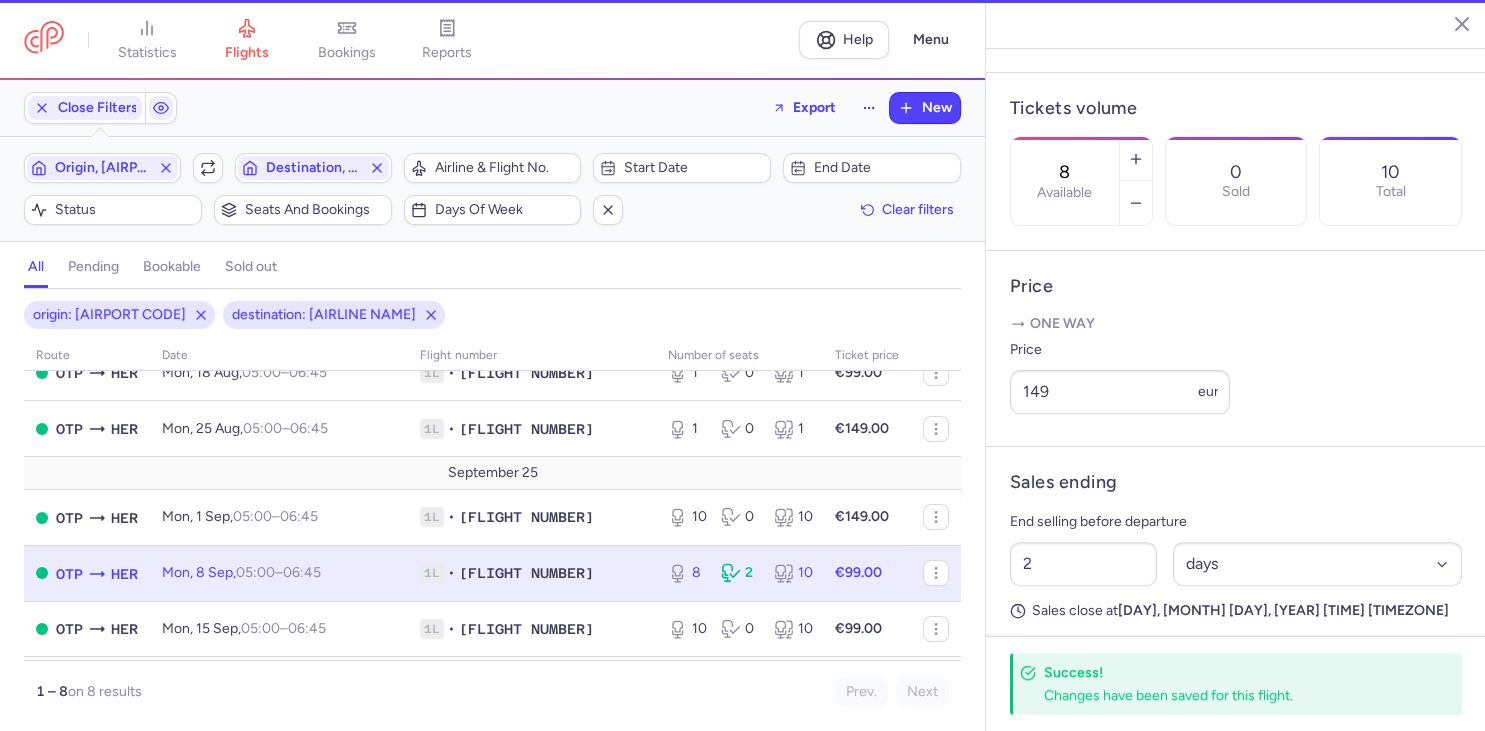 scroll, scrollTop: 561, scrollLeft: 0, axis: vertical 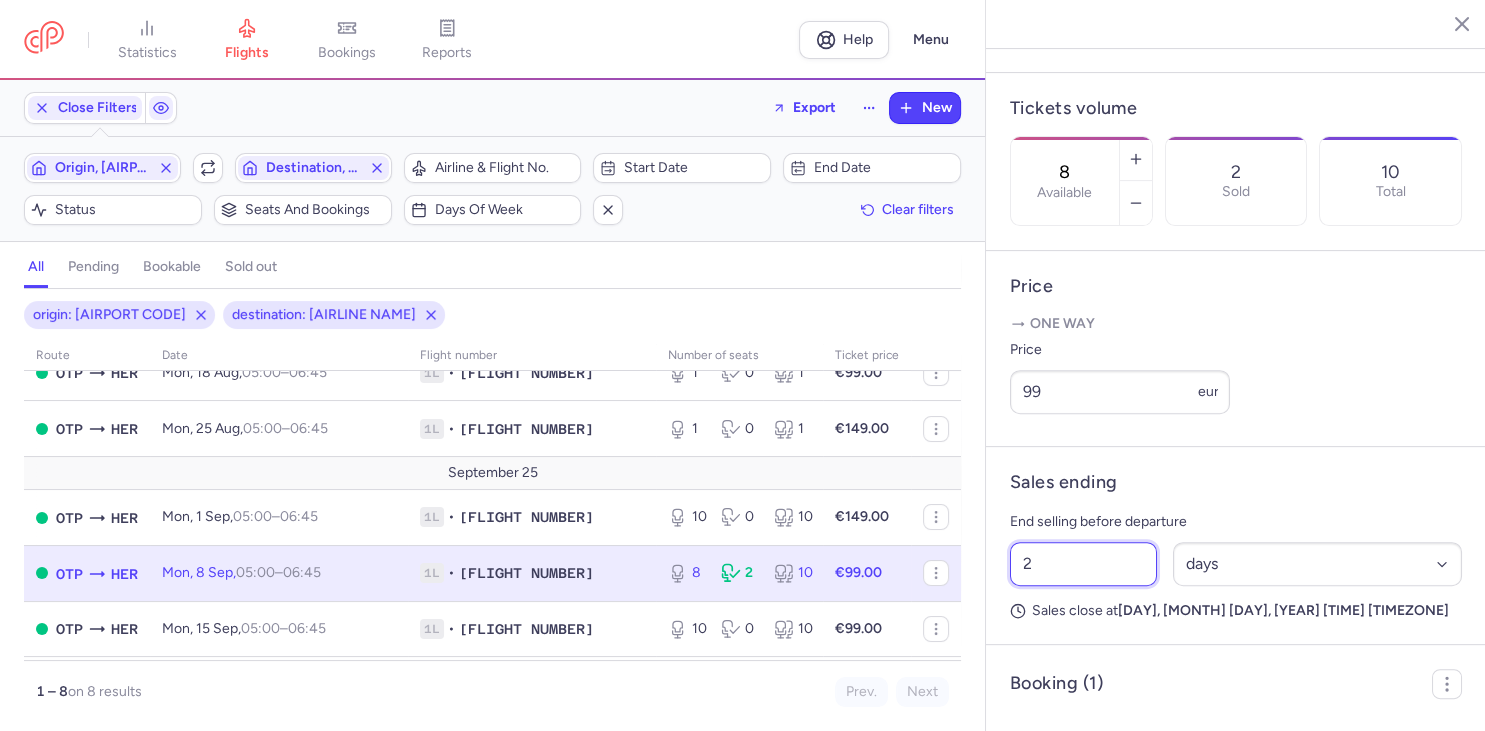 drag, startPoint x: 1039, startPoint y: 517, endPoint x: 1022, endPoint y: 523, distance: 18.027756 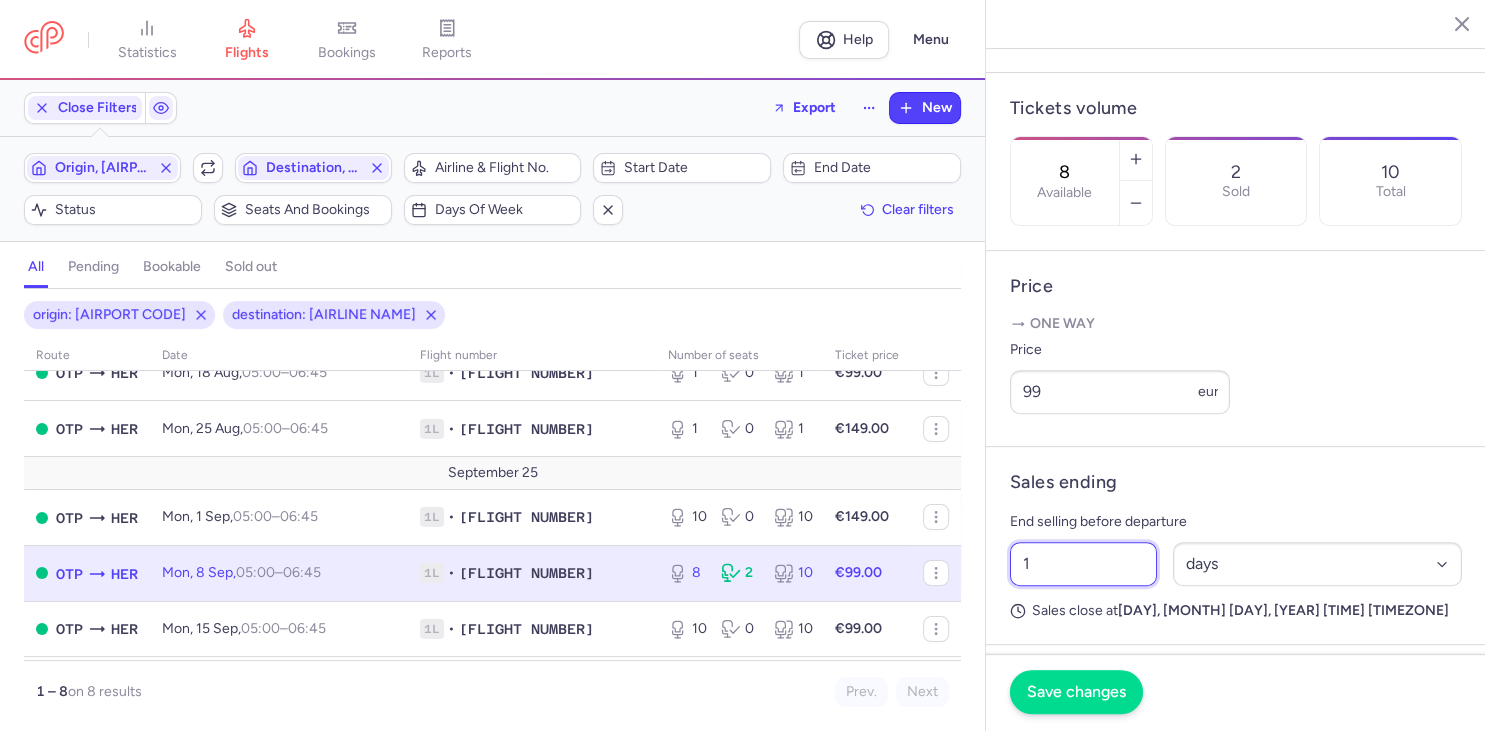 type on "1" 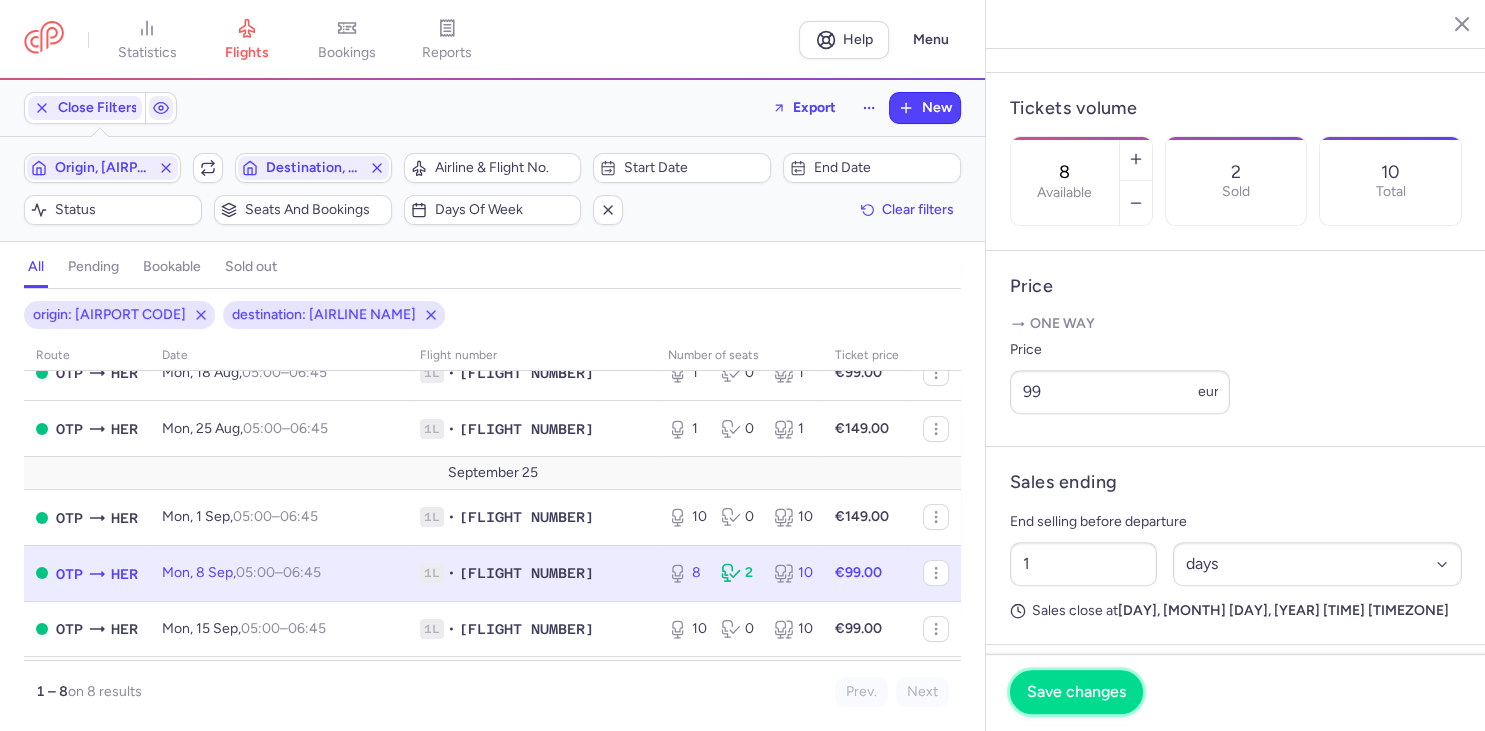 click on "Save changes" at bounding box center [1076, 692] 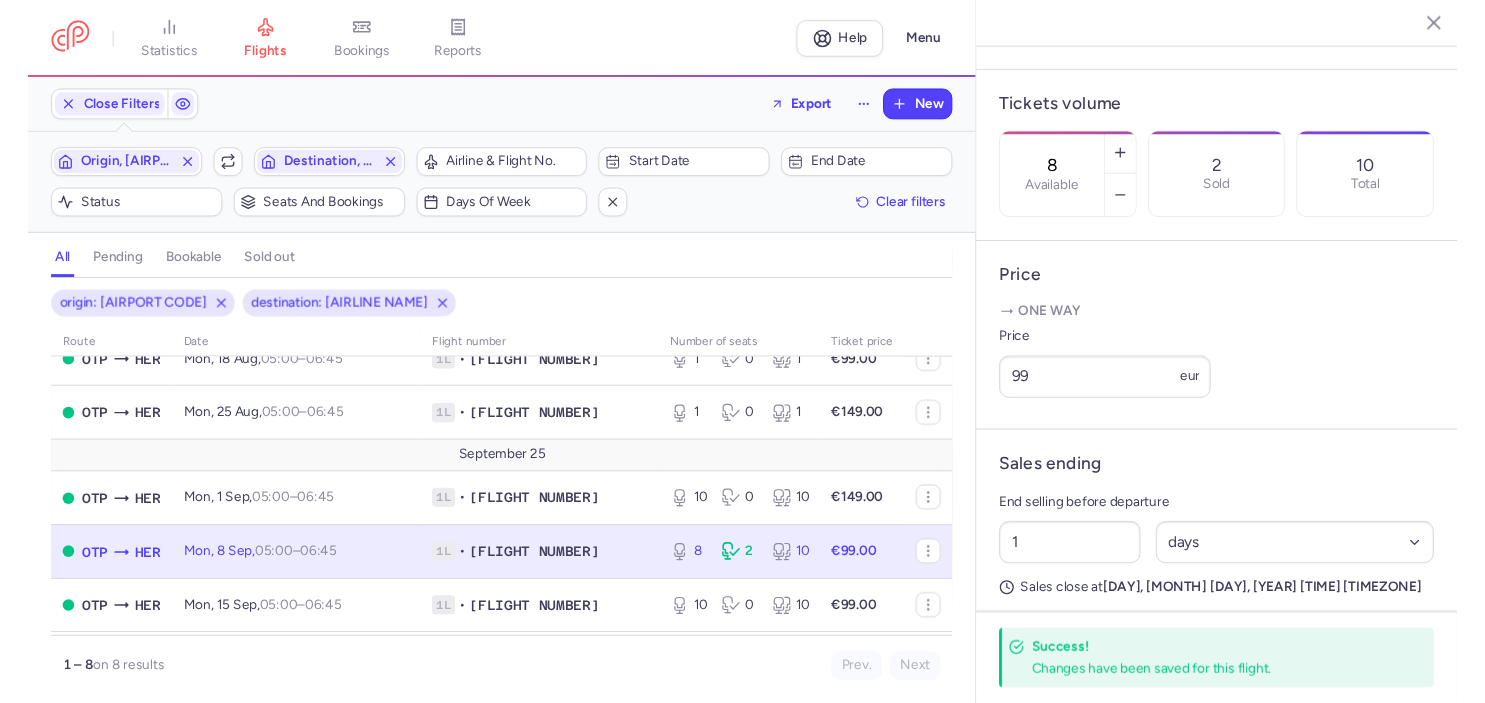scroll, scrollTop: 0, scrollLeft: 0, axis: both 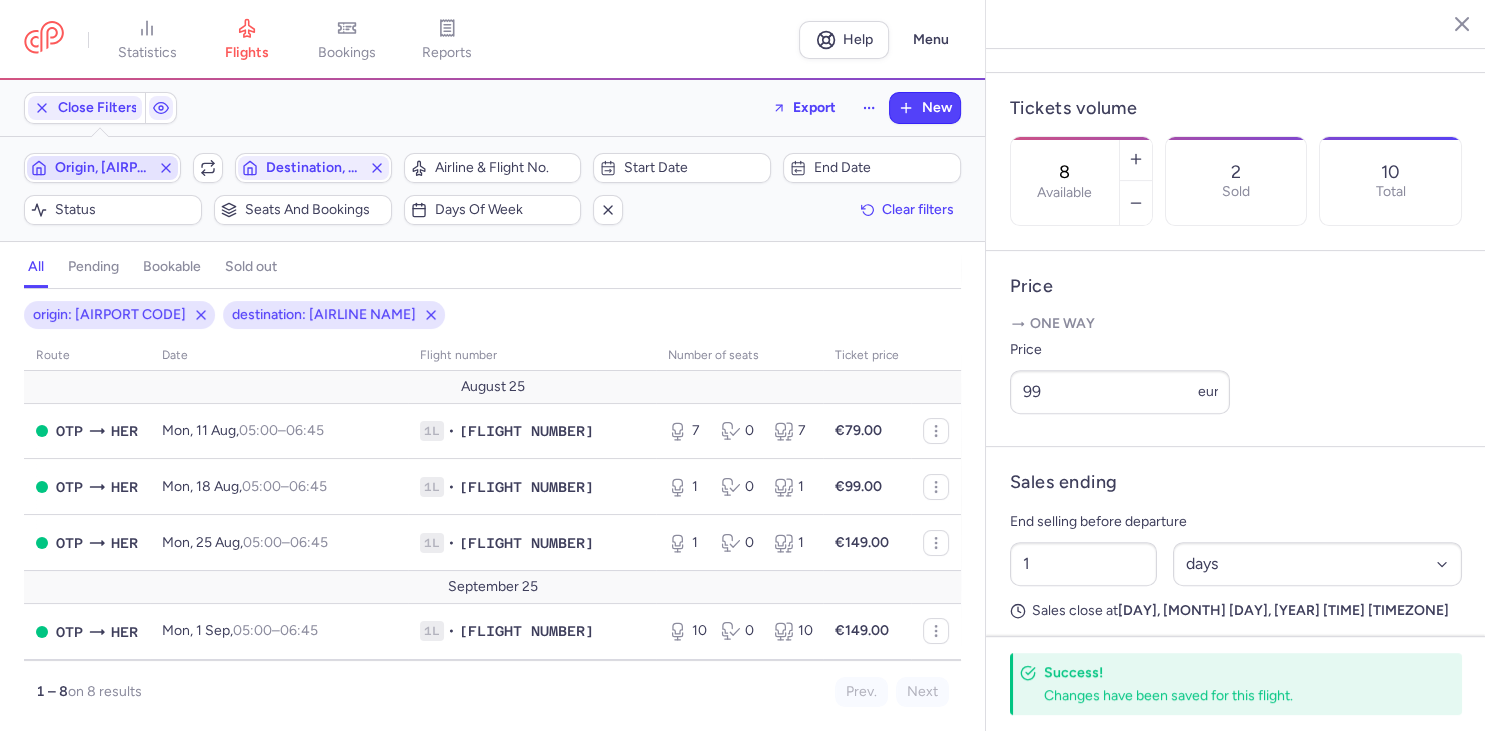 click 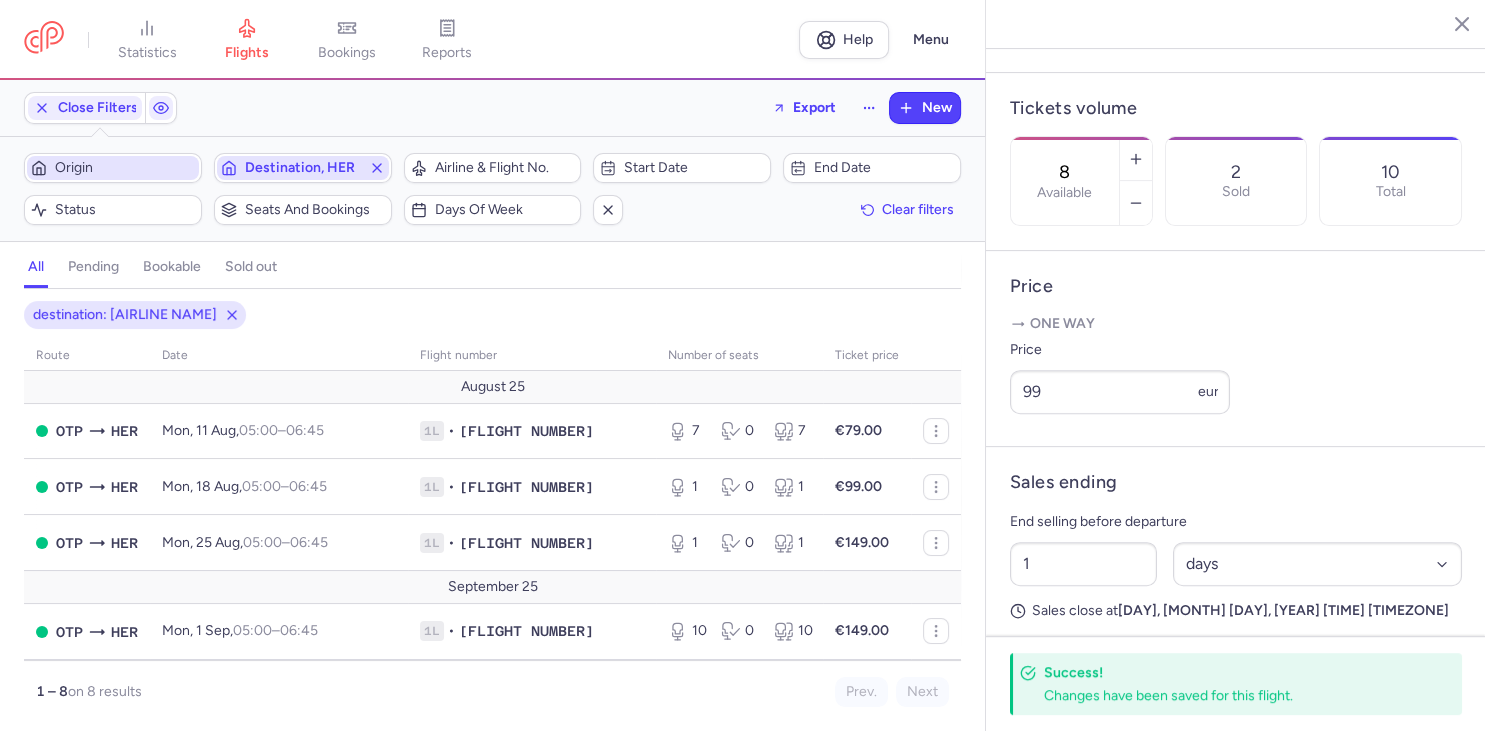 click 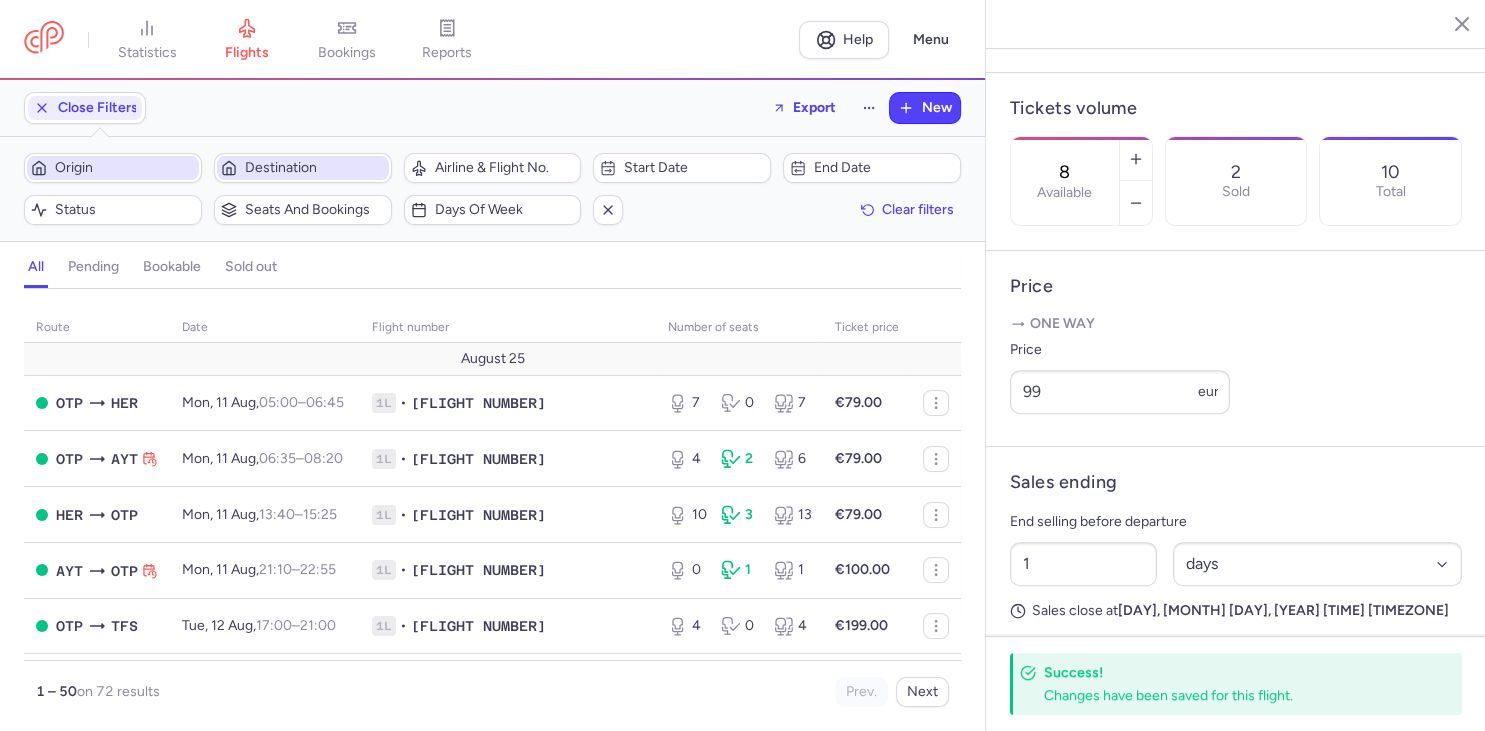 click on "Origin" at bounding box center (125, 168) 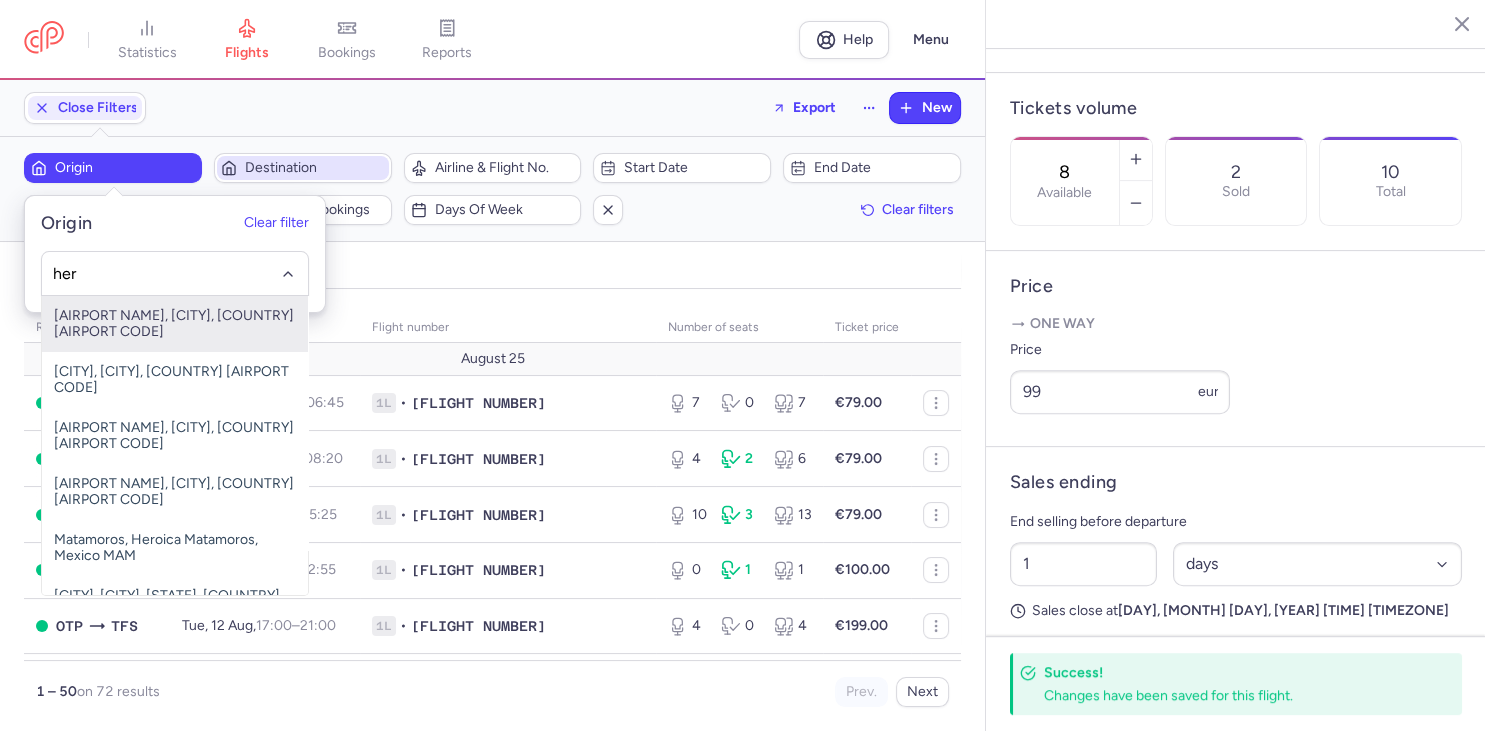click on "[AIRPORT NAME], [CITY], [COUNTRY] [AIRPORT CODE]" at bounding box center [175, 324] 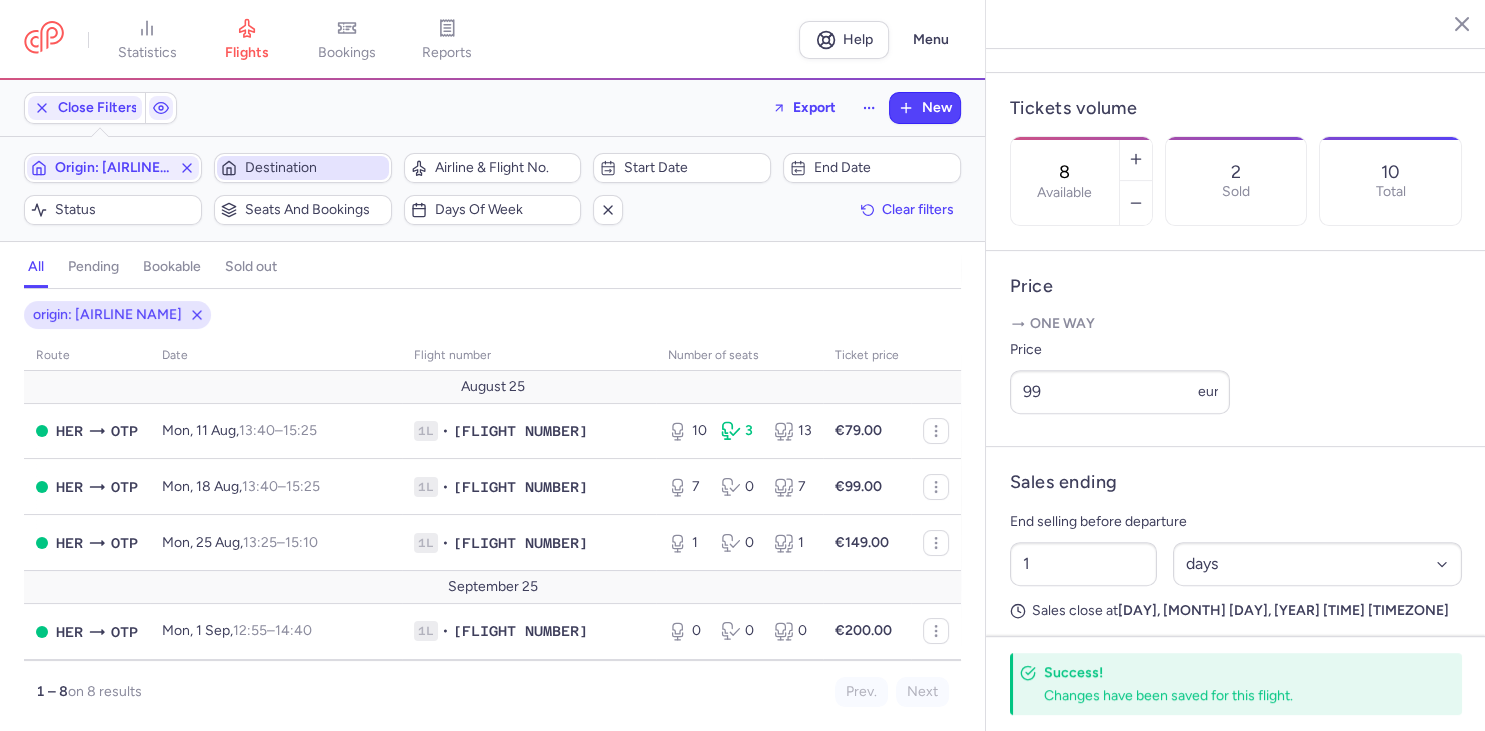 click on "Destination" at bounding box center (315, 168) 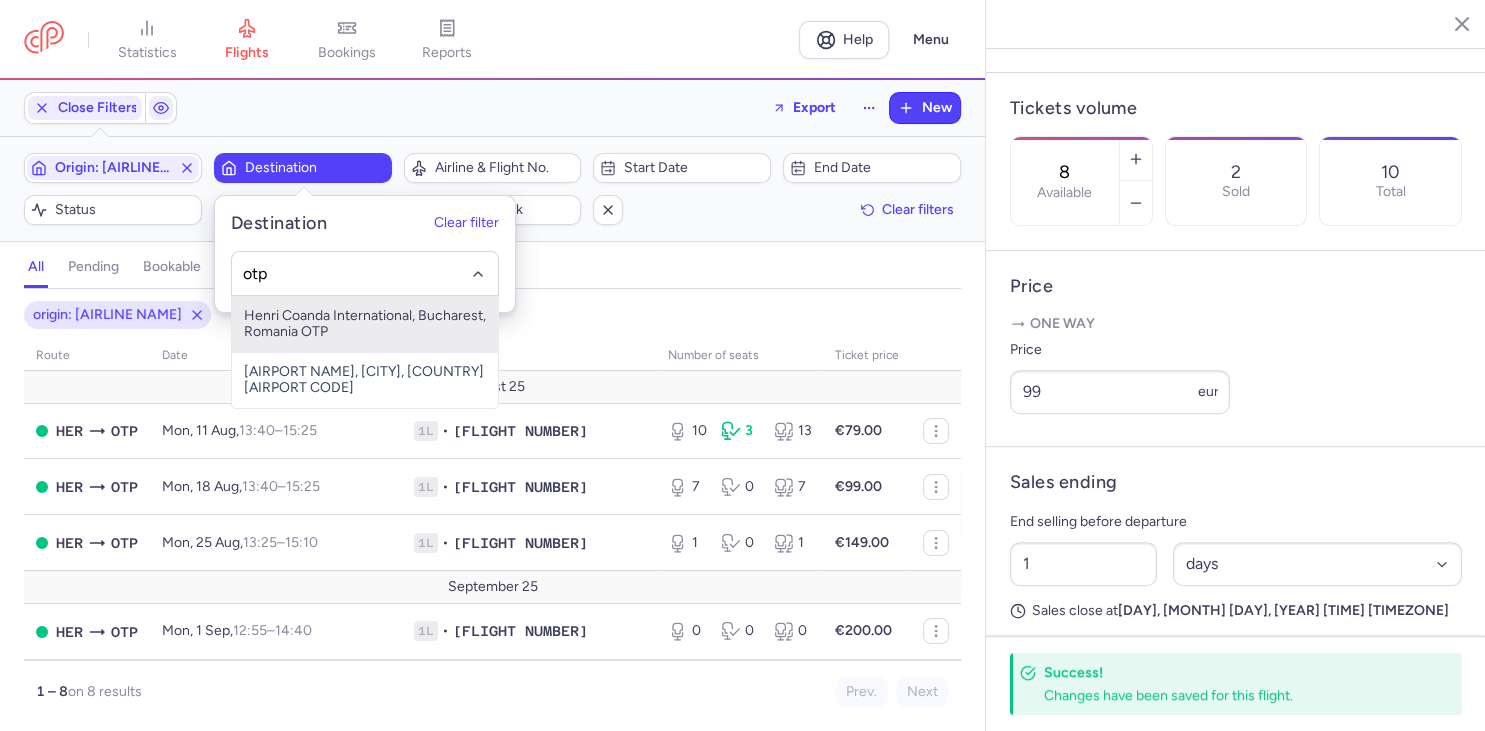 click on "Henri Coanda International, Bucharest, Romania OTP" at bounding box center [365, 324] 